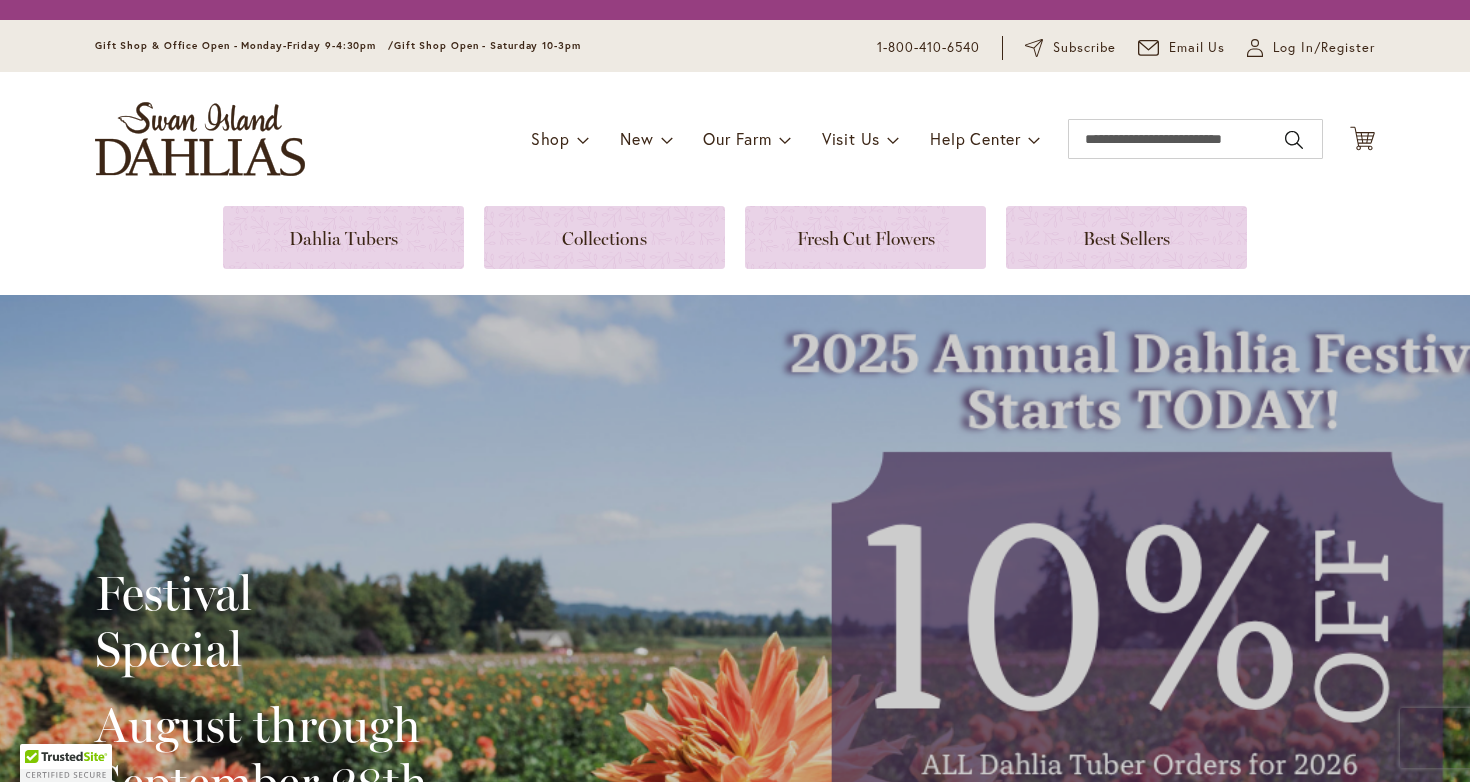 scroll, scrollTop: 0, scrollLeft: 0, axis: both 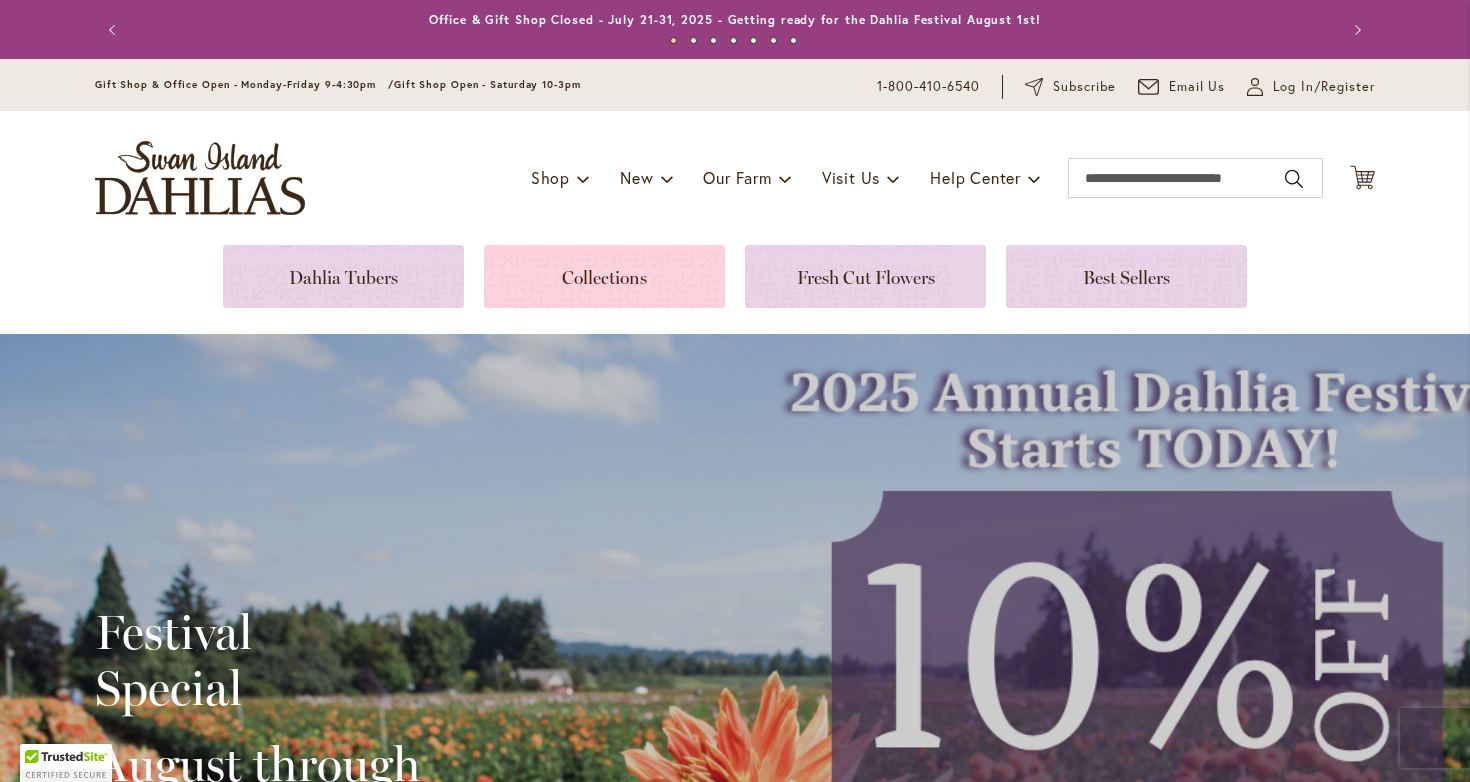 click at bounding box center [604, 276] 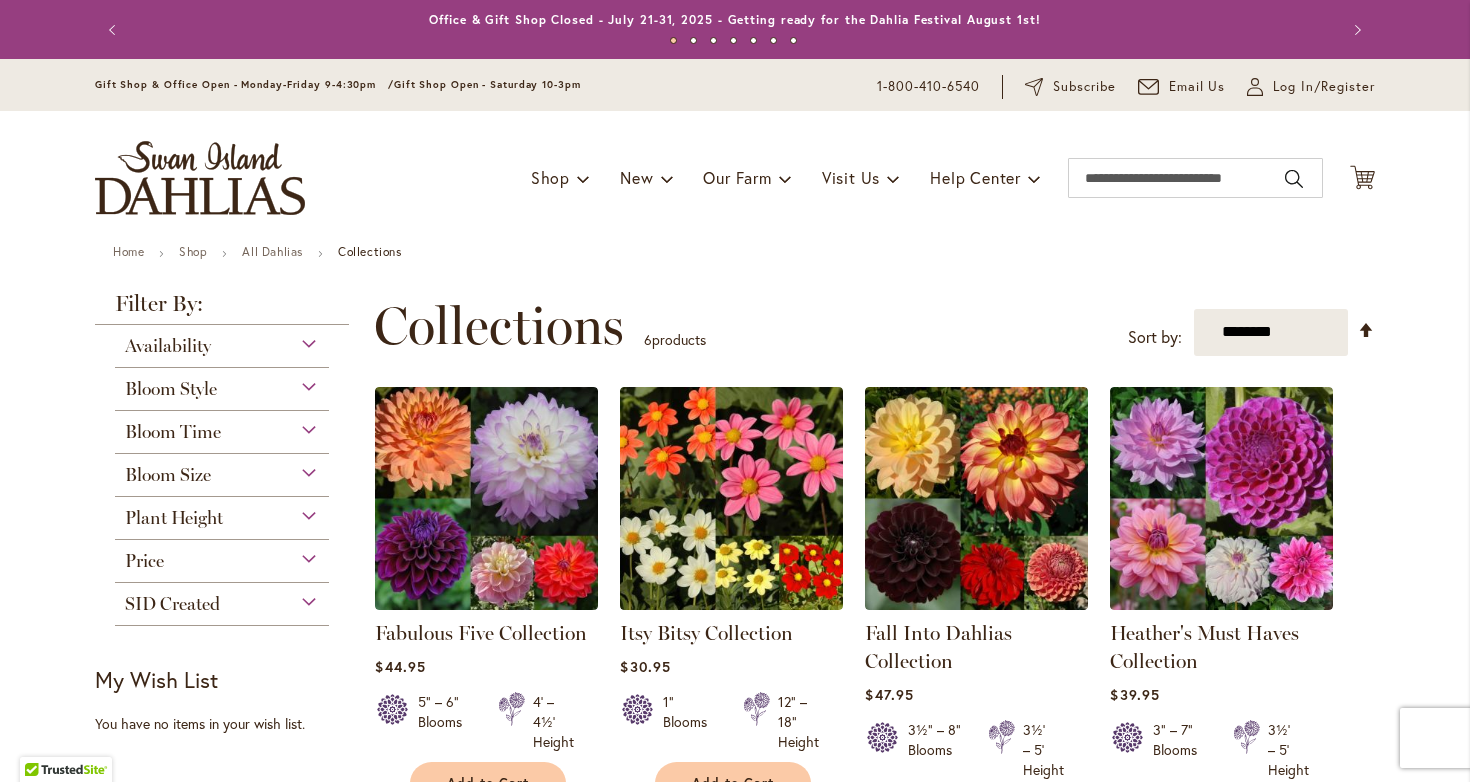 scroll, scrollTop: 0, scrollLeft: 0, axis: both 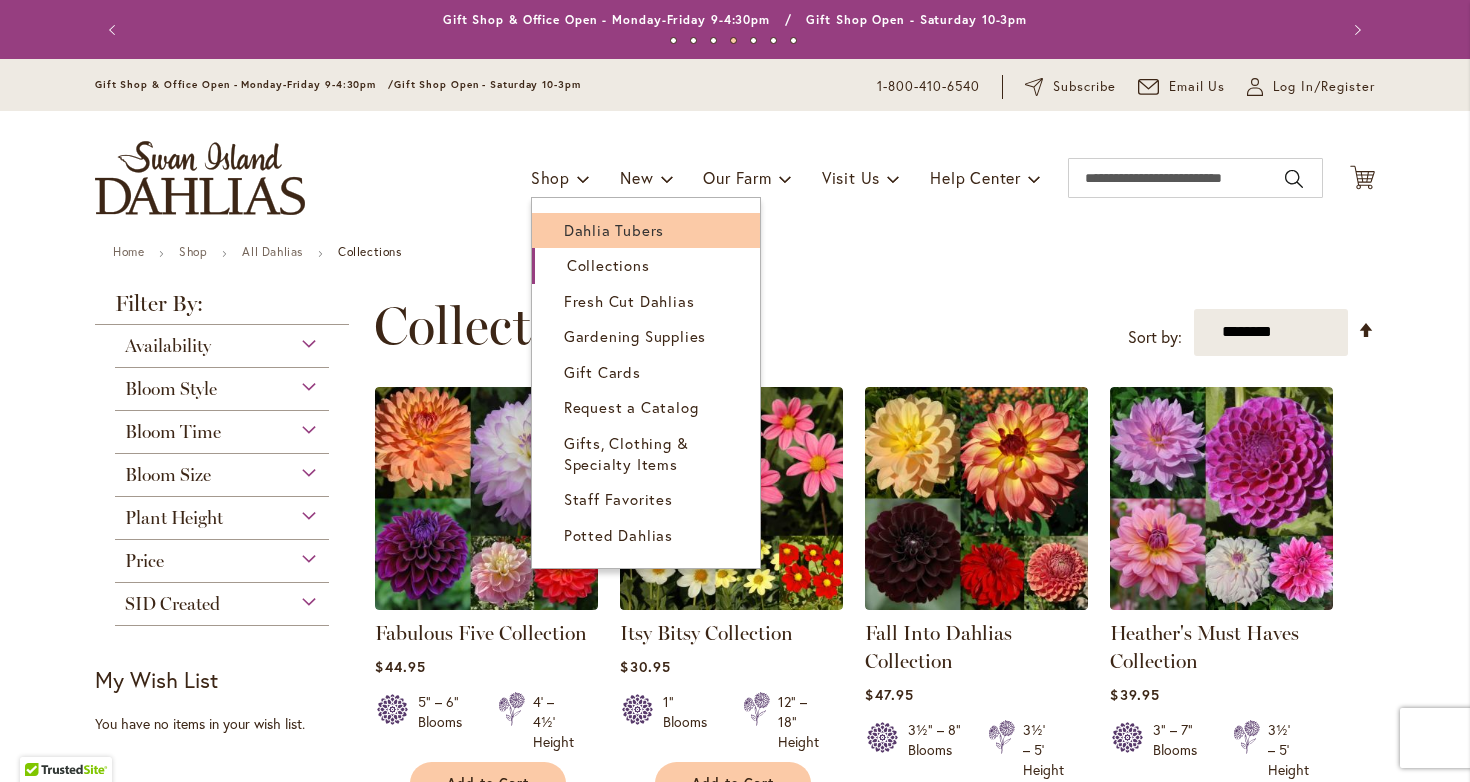 click on "Dahlia Tubers" at bounding box center (614, 230) 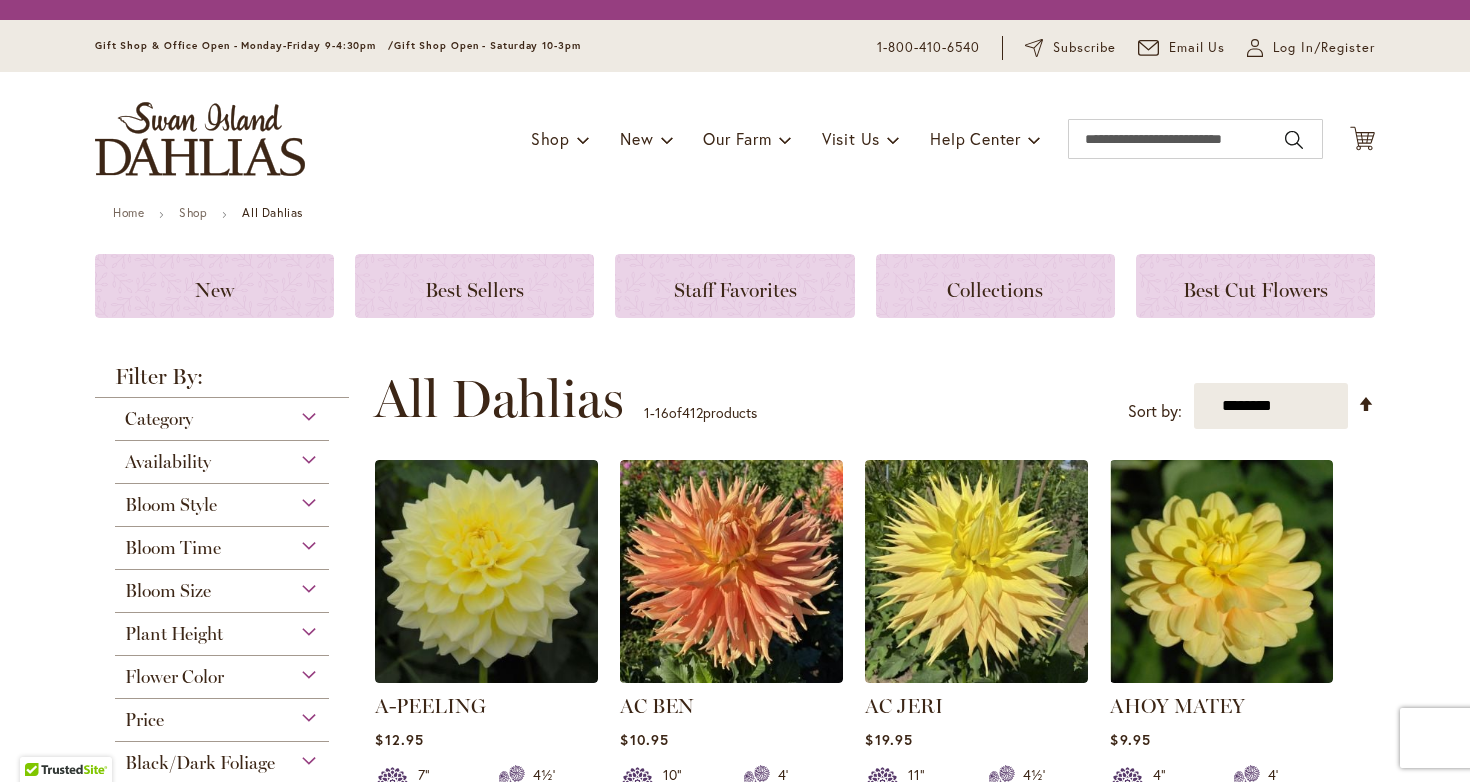 scroll, scrollTop: 0, scrollLeft: 0, axis: both 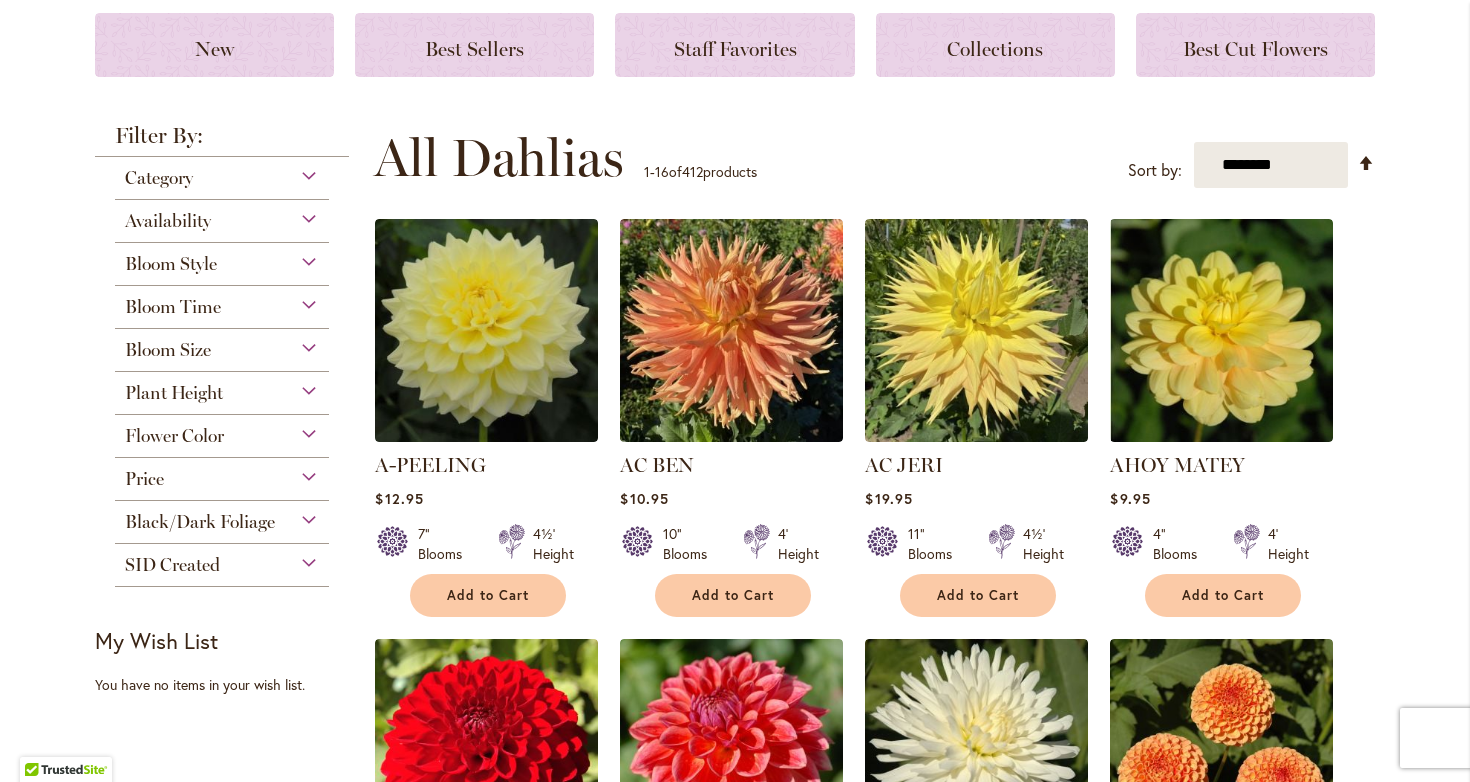 click on "Bloom Size" at bounding box center [222, 345] 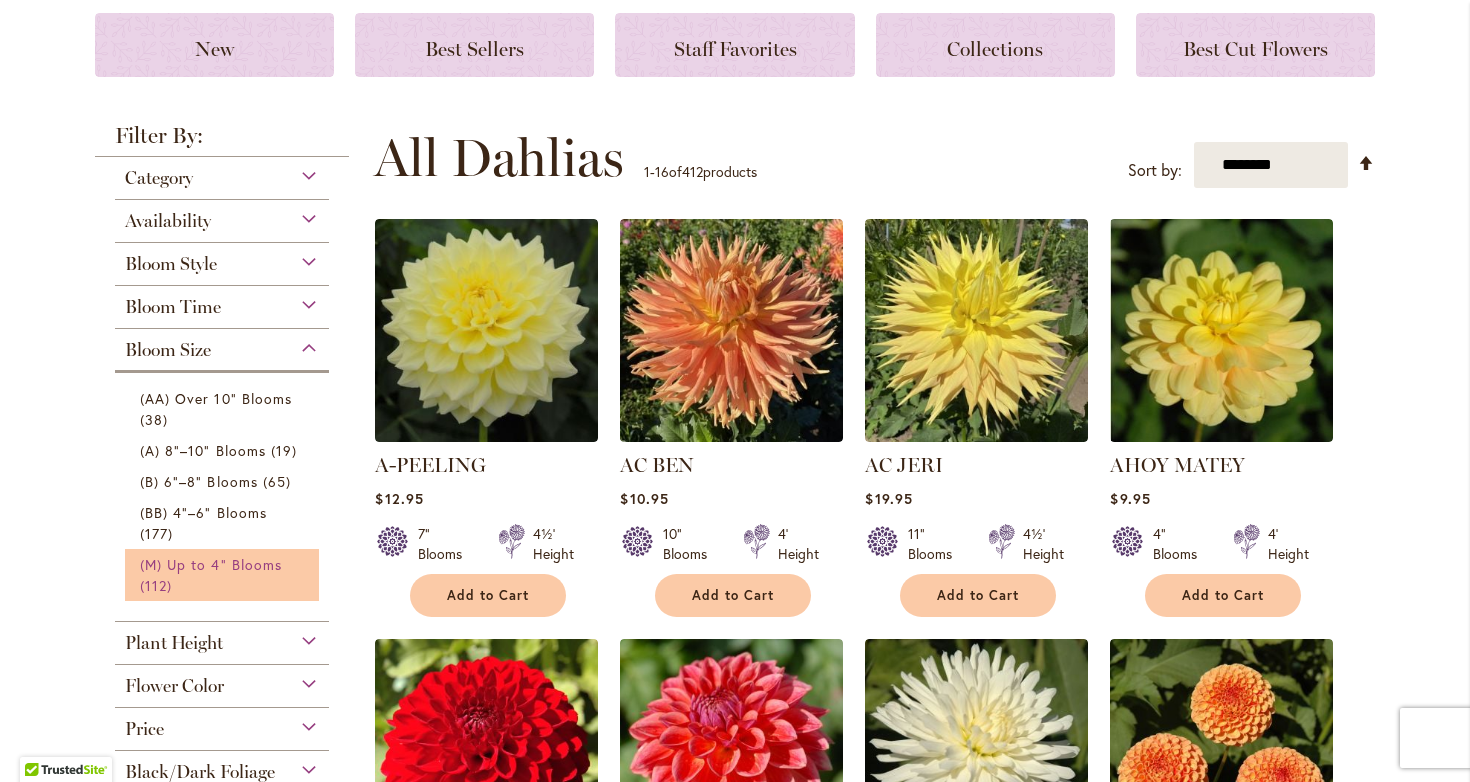 click on "(M) Up to 4" Blooms" at bounding box center [211, 564] 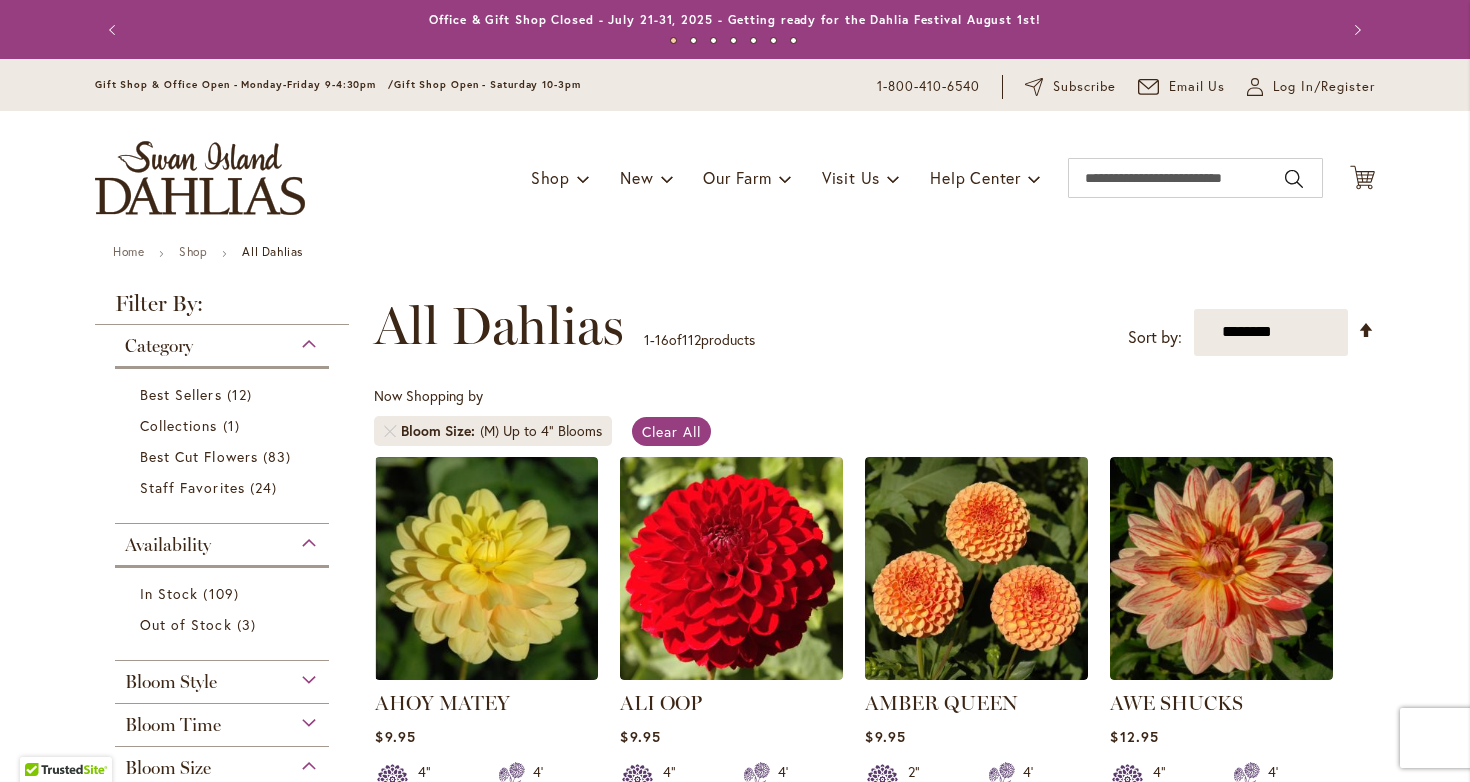 scroll, scrollTop: 0, scrollLeft: 0, axis: both 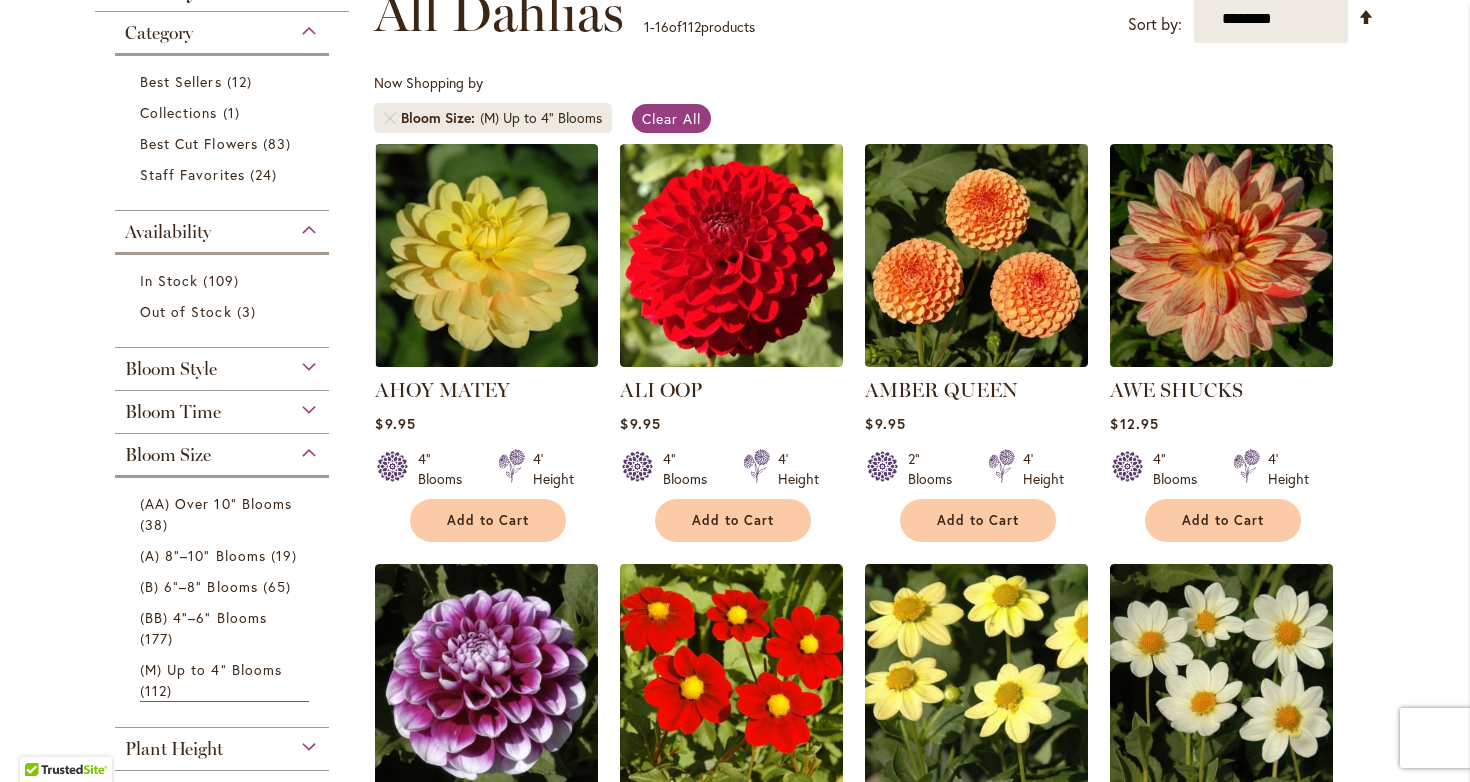click on "Bloom Style" at bounding box center (222, 364) 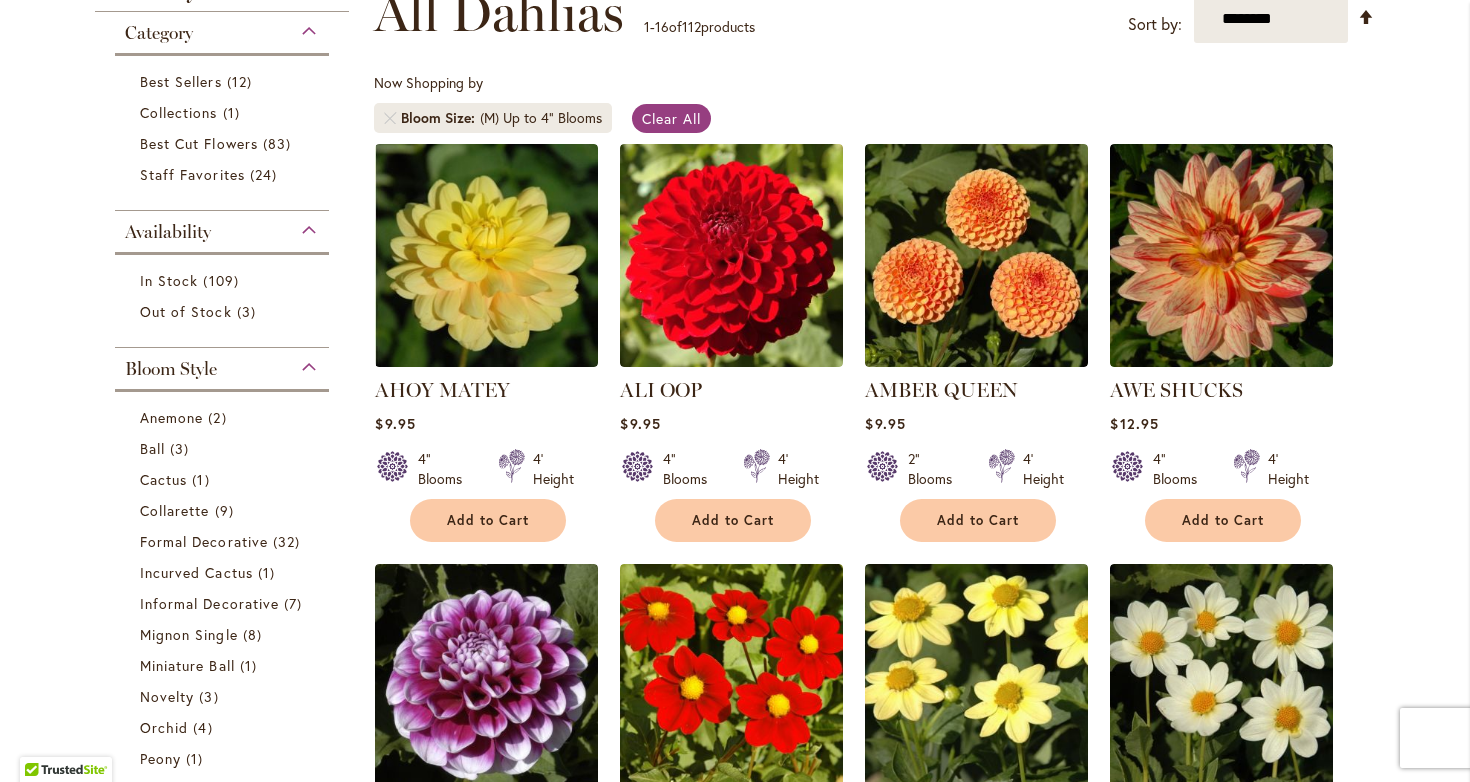 scroll, scrollTop: 659, scrollLeft: 0, axis: vertical 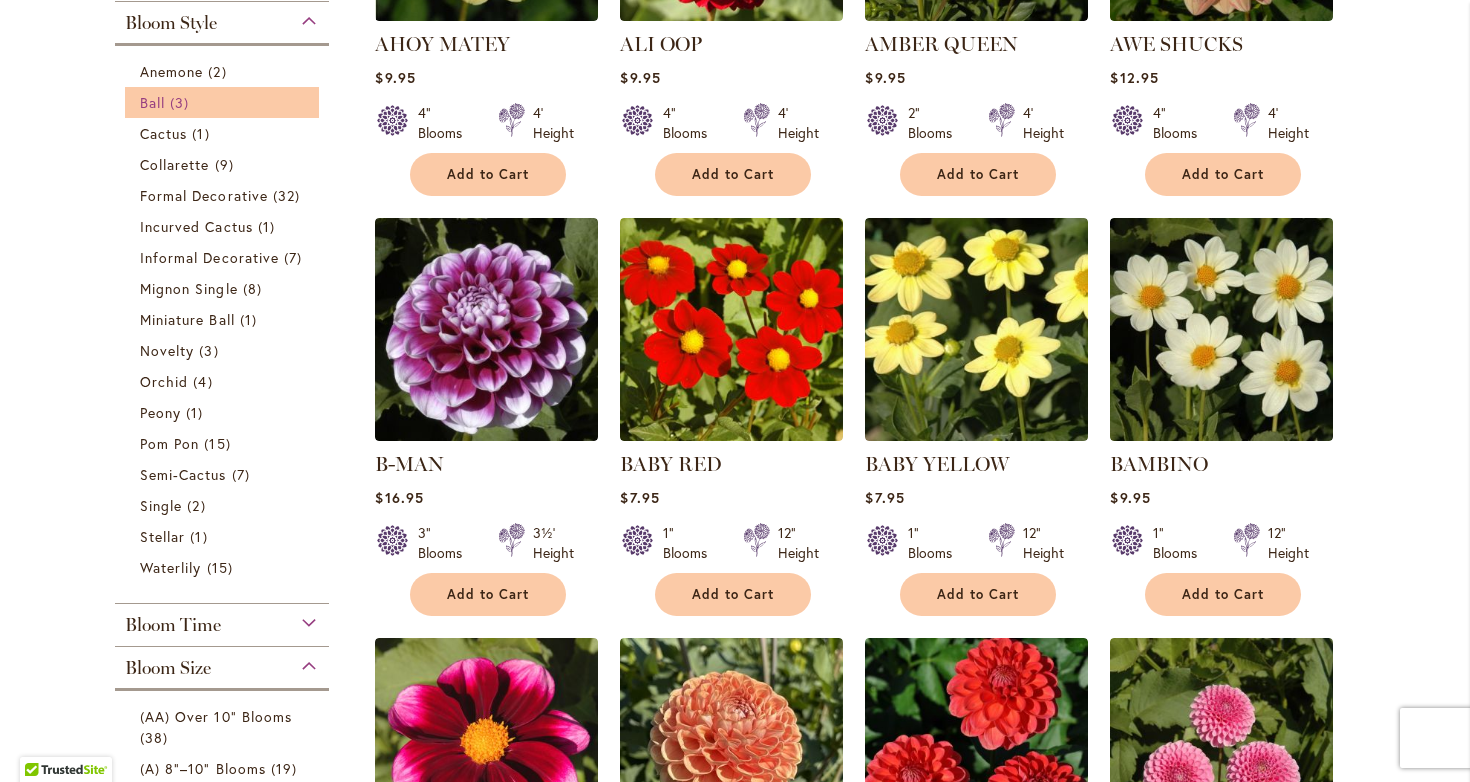 click on "3
items" at bounding box center [182, 102] 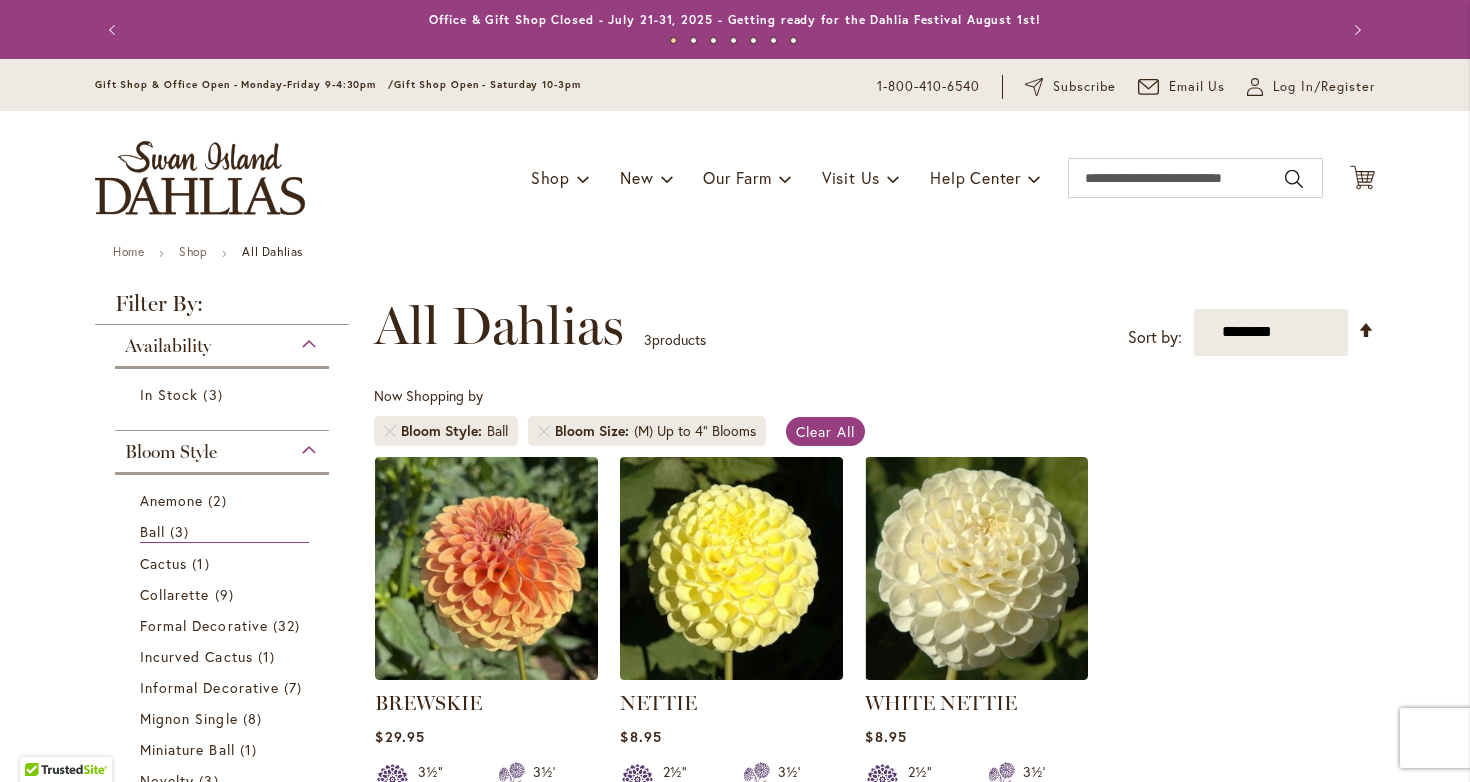 scroll, scrollTop: 0, scrollLeft: 0, axis: both 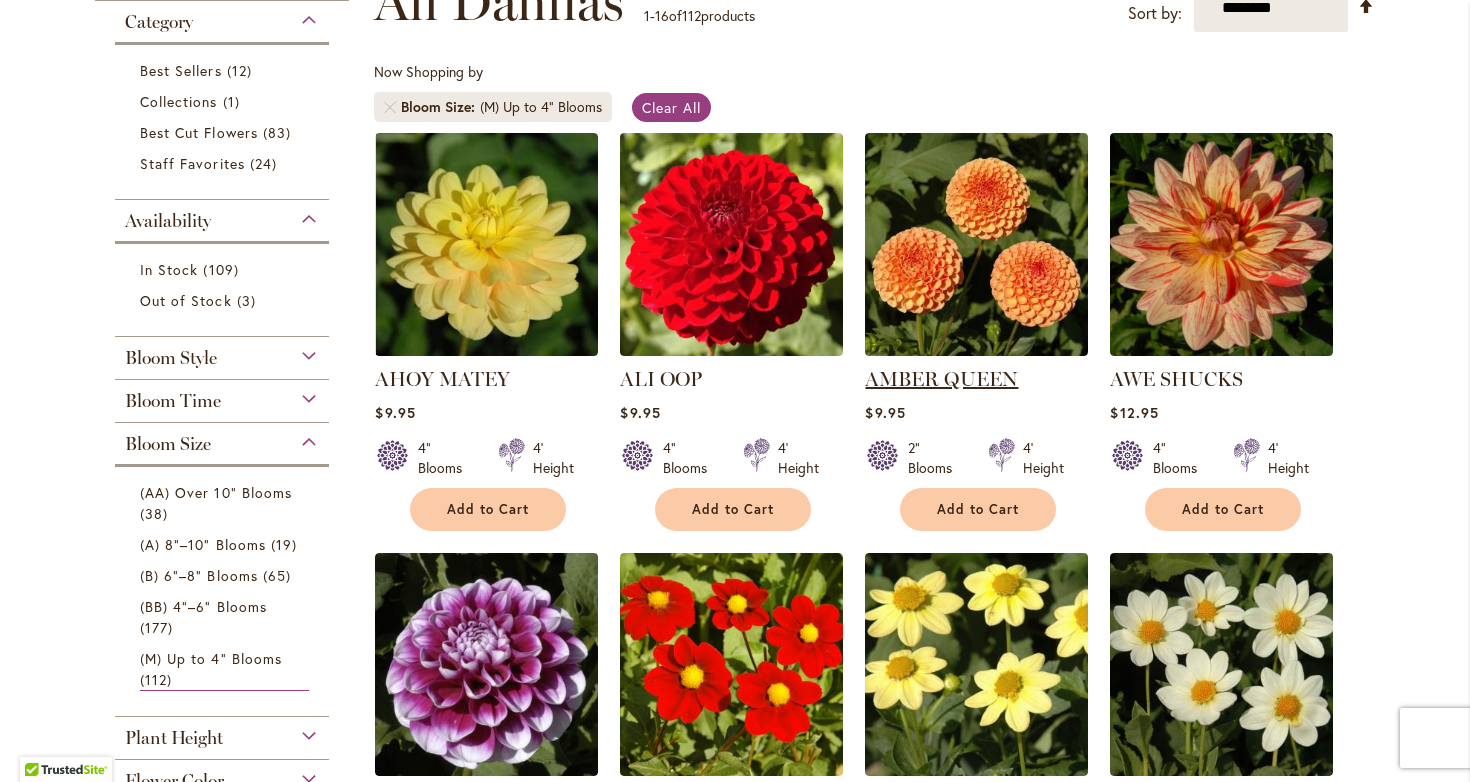 click on "AMBER QUEEN" at bounding box center (941, 379) 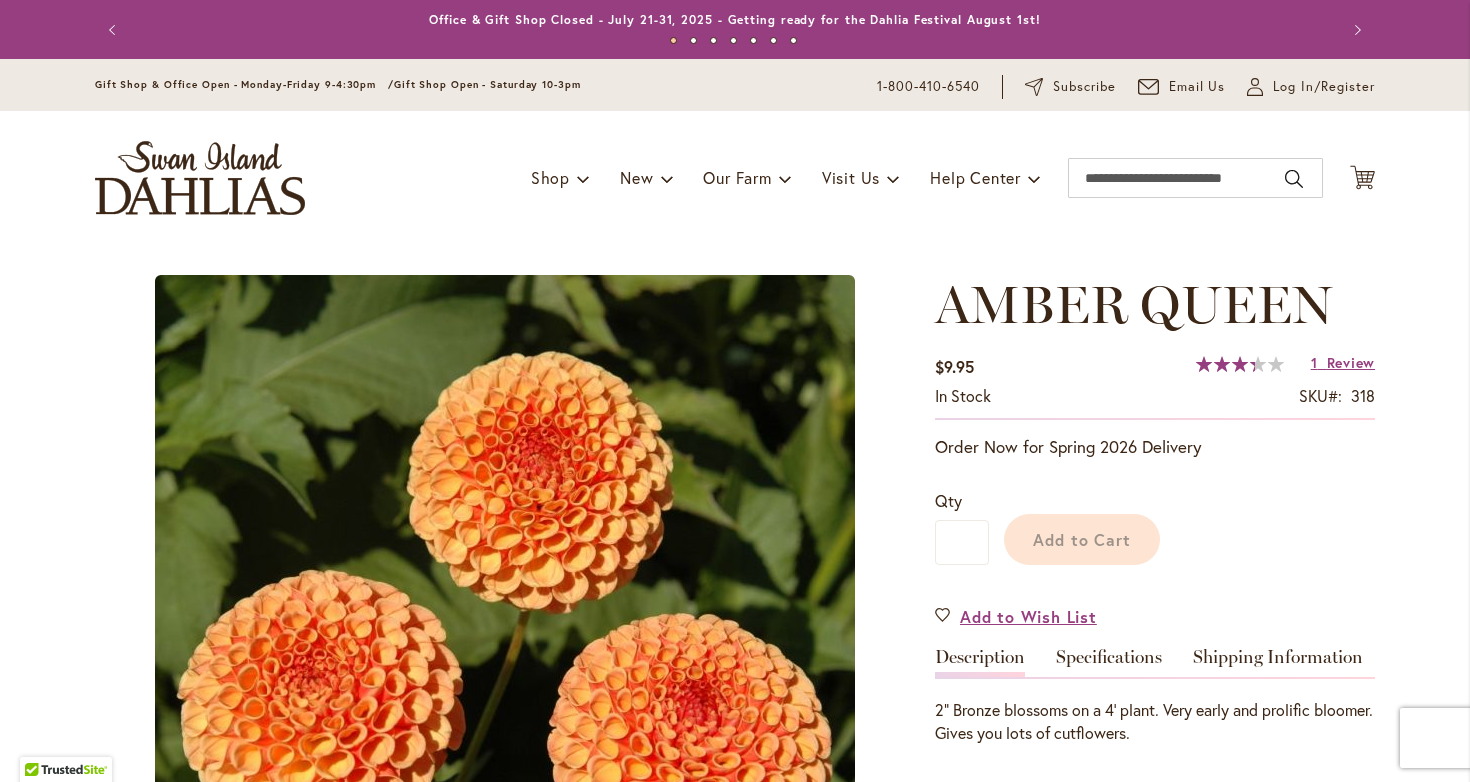 scroll, scrollTop: 0, scrollLeft: 0, axis: both 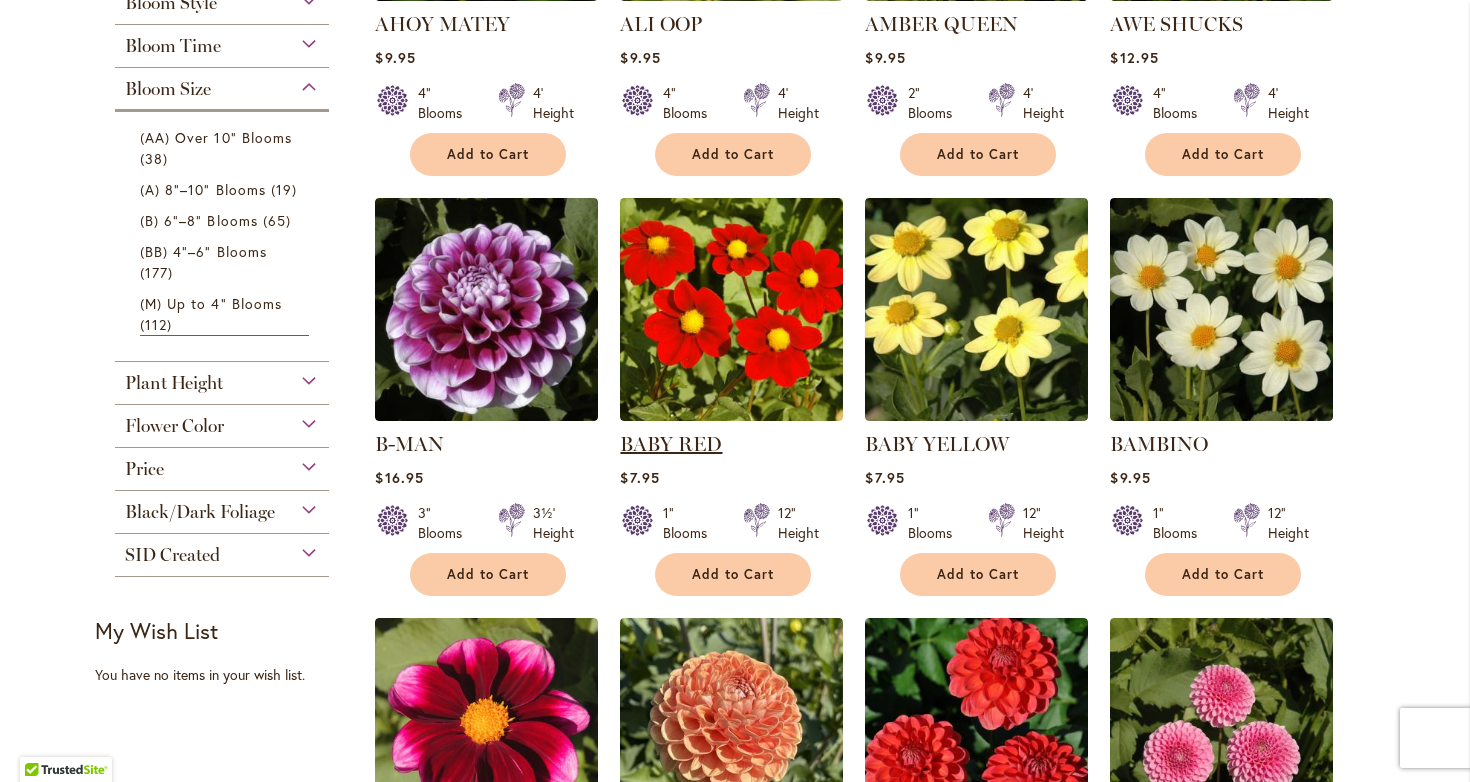 click on "BABY RED" at bounding box center [671, 444] 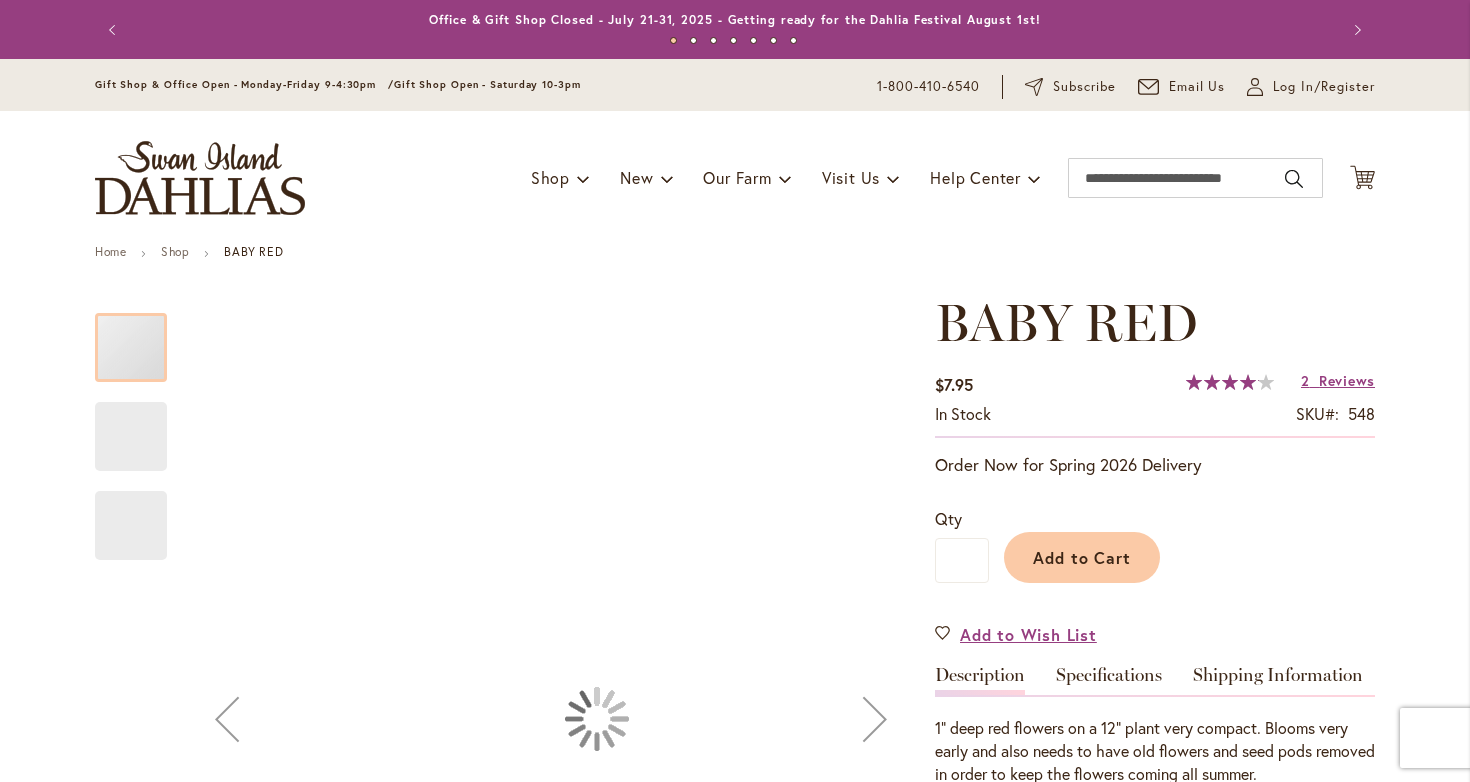 scroll, scrollTop: 0, scrollLeft: 0, axis: both 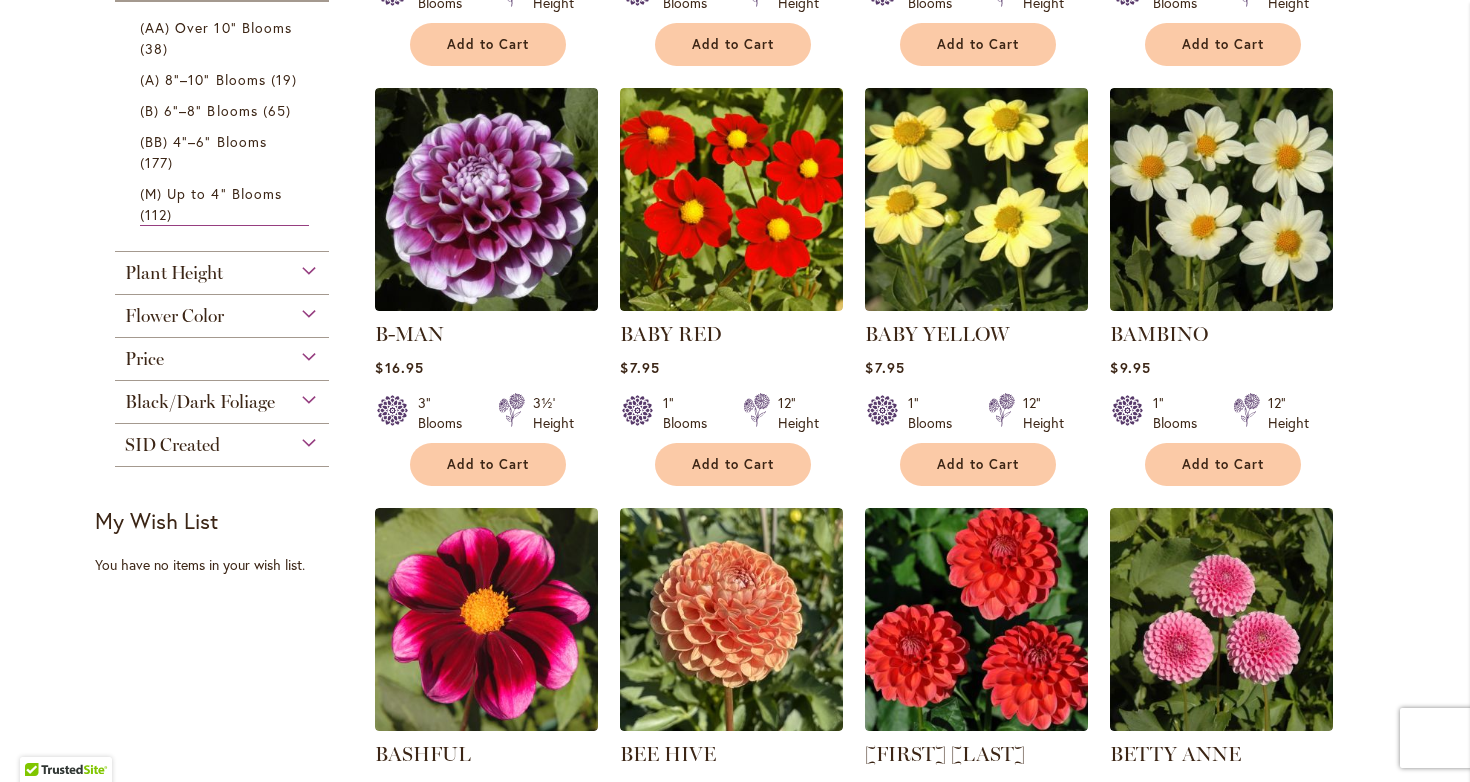 click on "Plant Height" at bounding box center (222, 268) 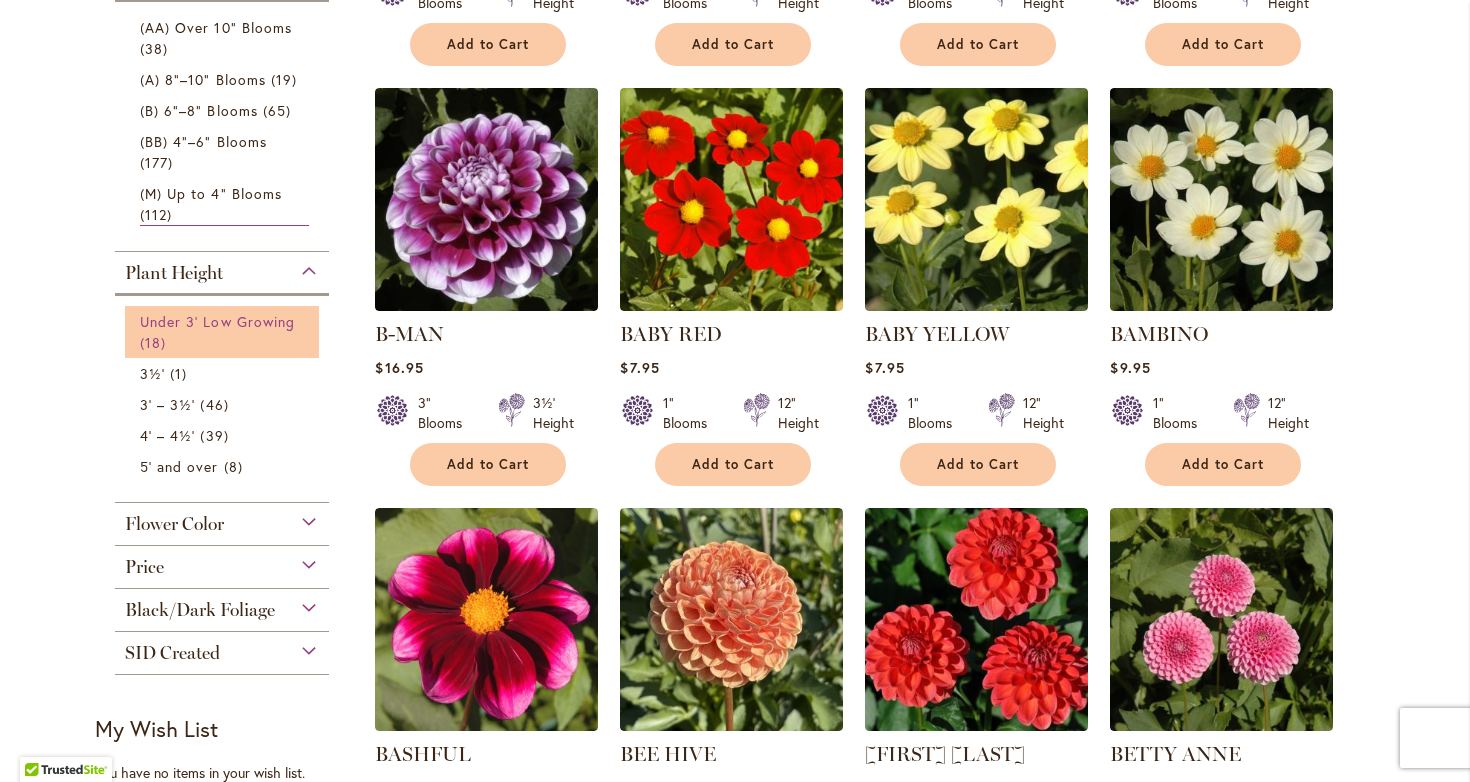 click on "Under 3' Low Growing" at bounding box center (217, 321) 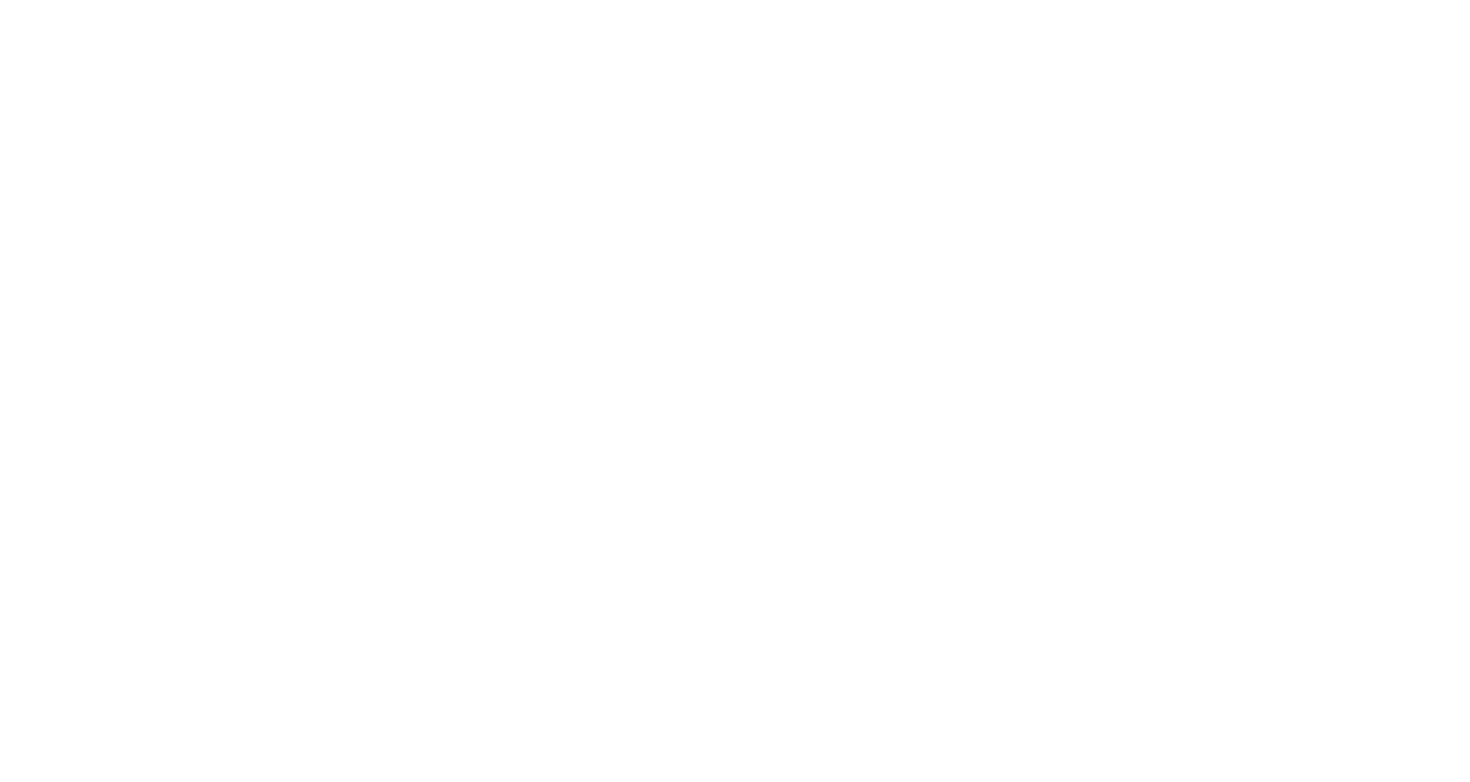 scroll, scrollTop: 0, scrollLeft: 0, axis: both 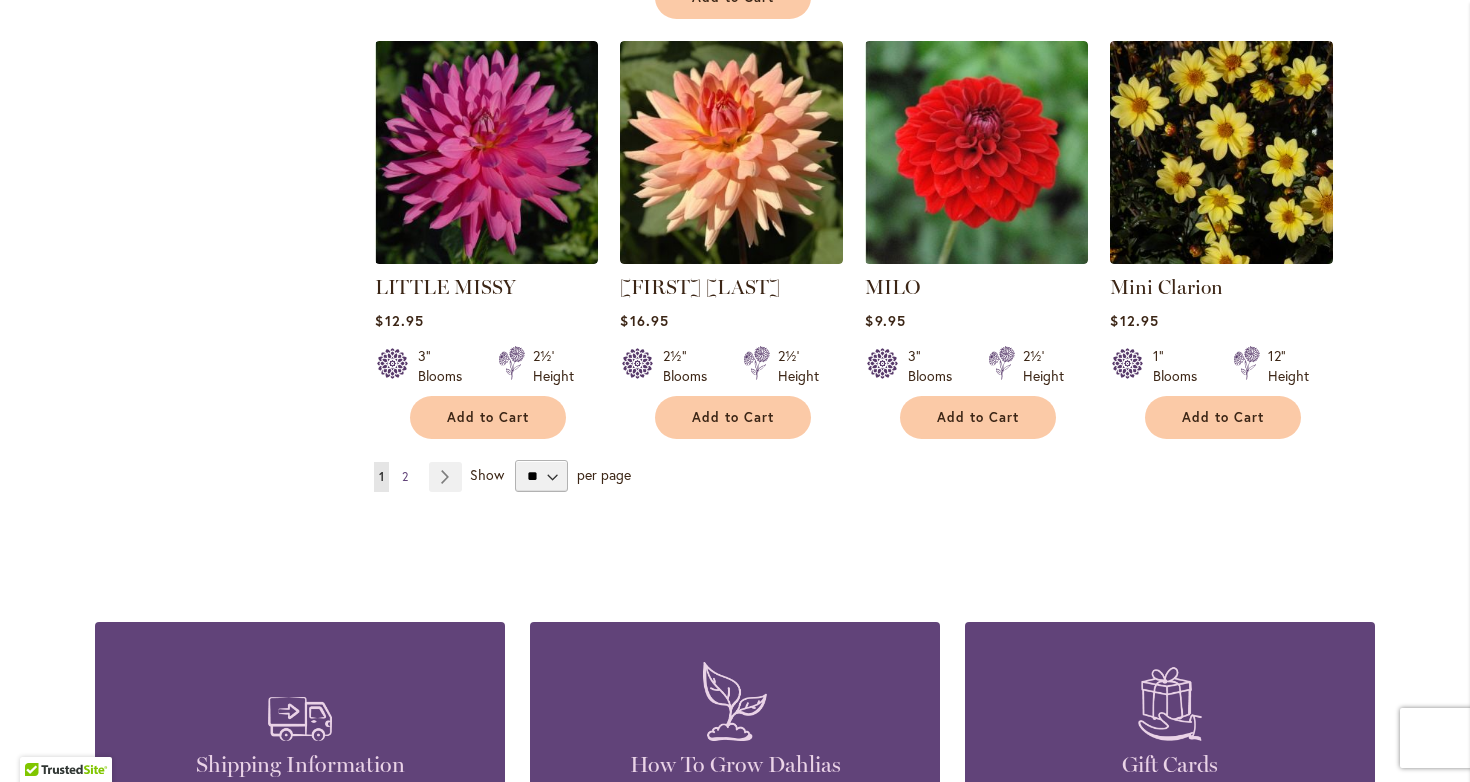 click on "2" at bounding box center (405, 476) 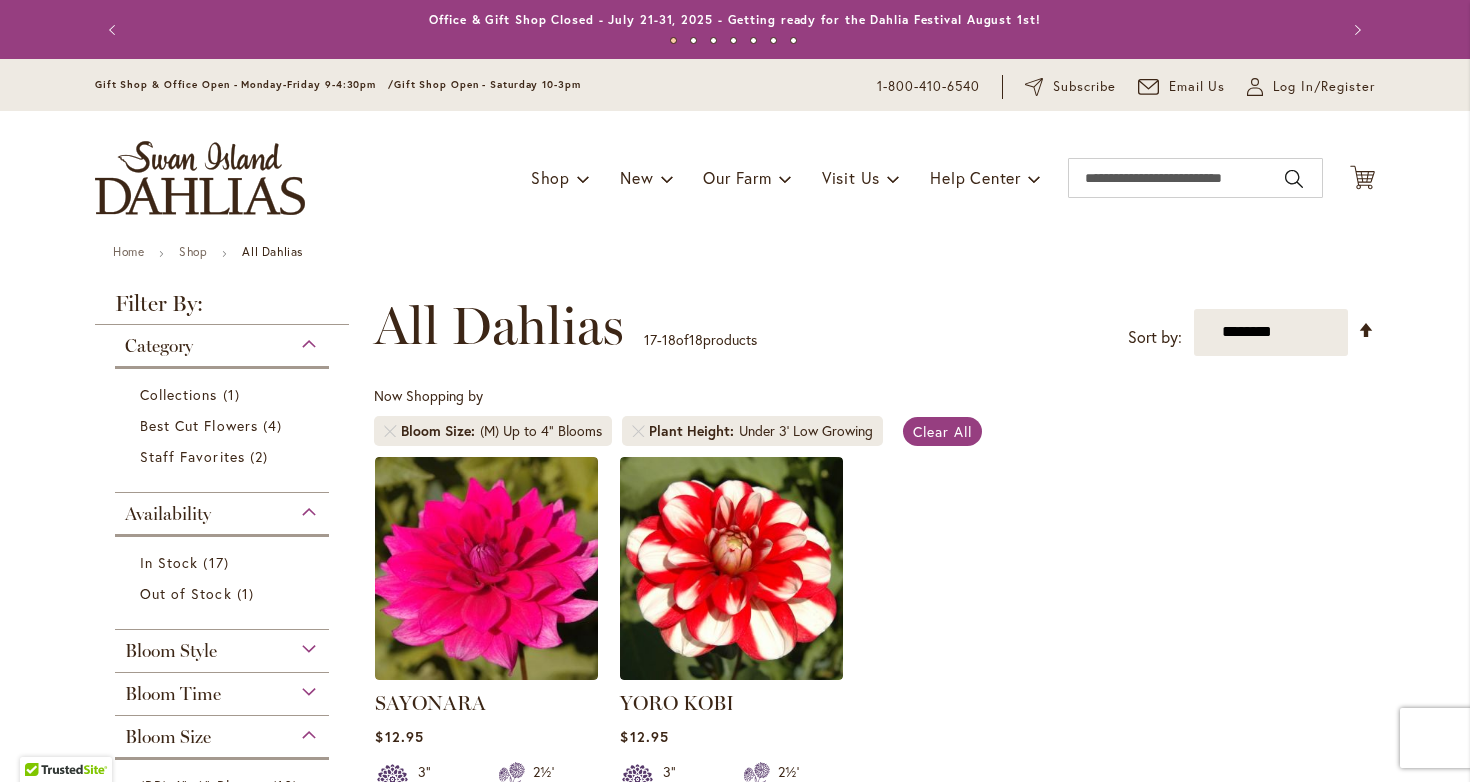 scroll, scrollTop: 0, scrollLeft: 0, axis: both 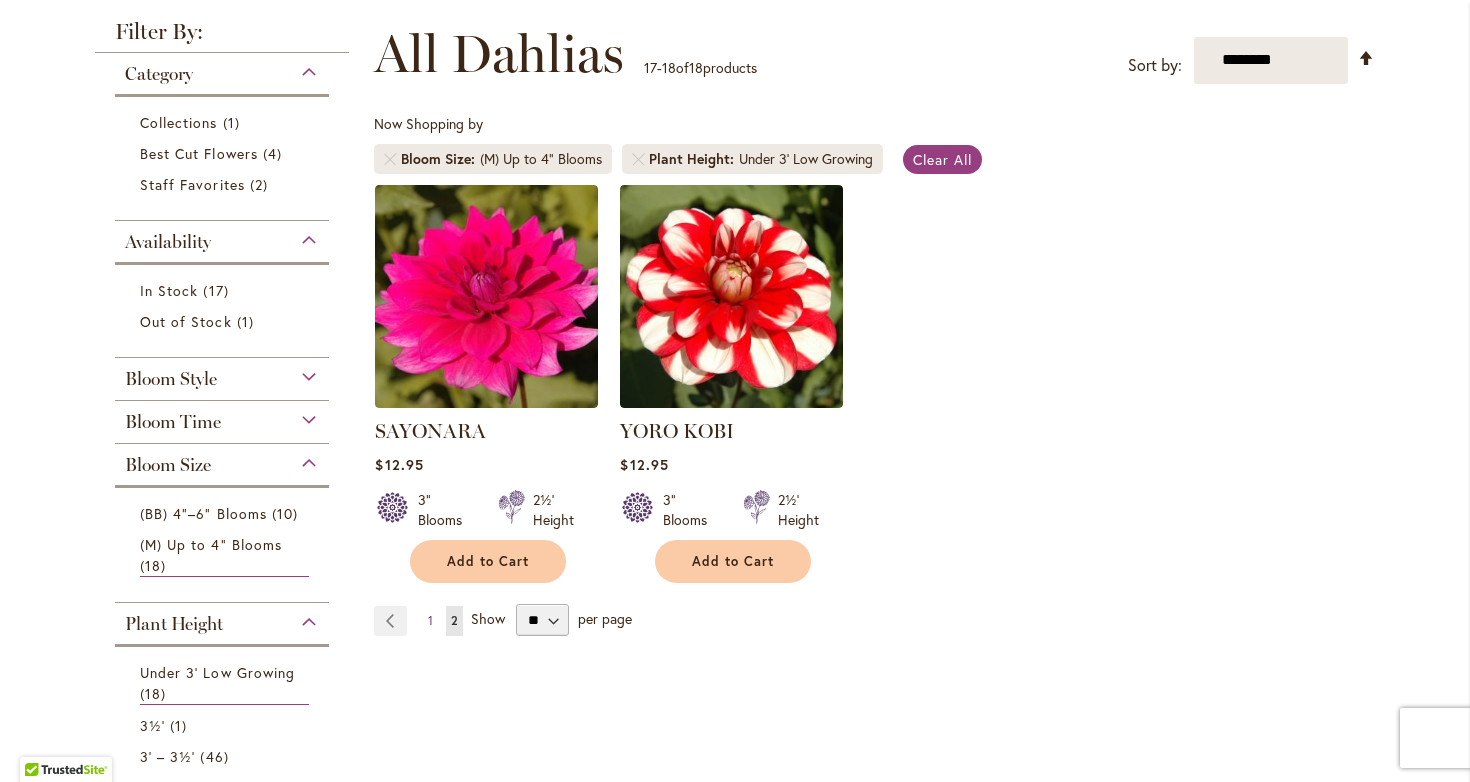 click on "1" at bounding box center (430, 620) 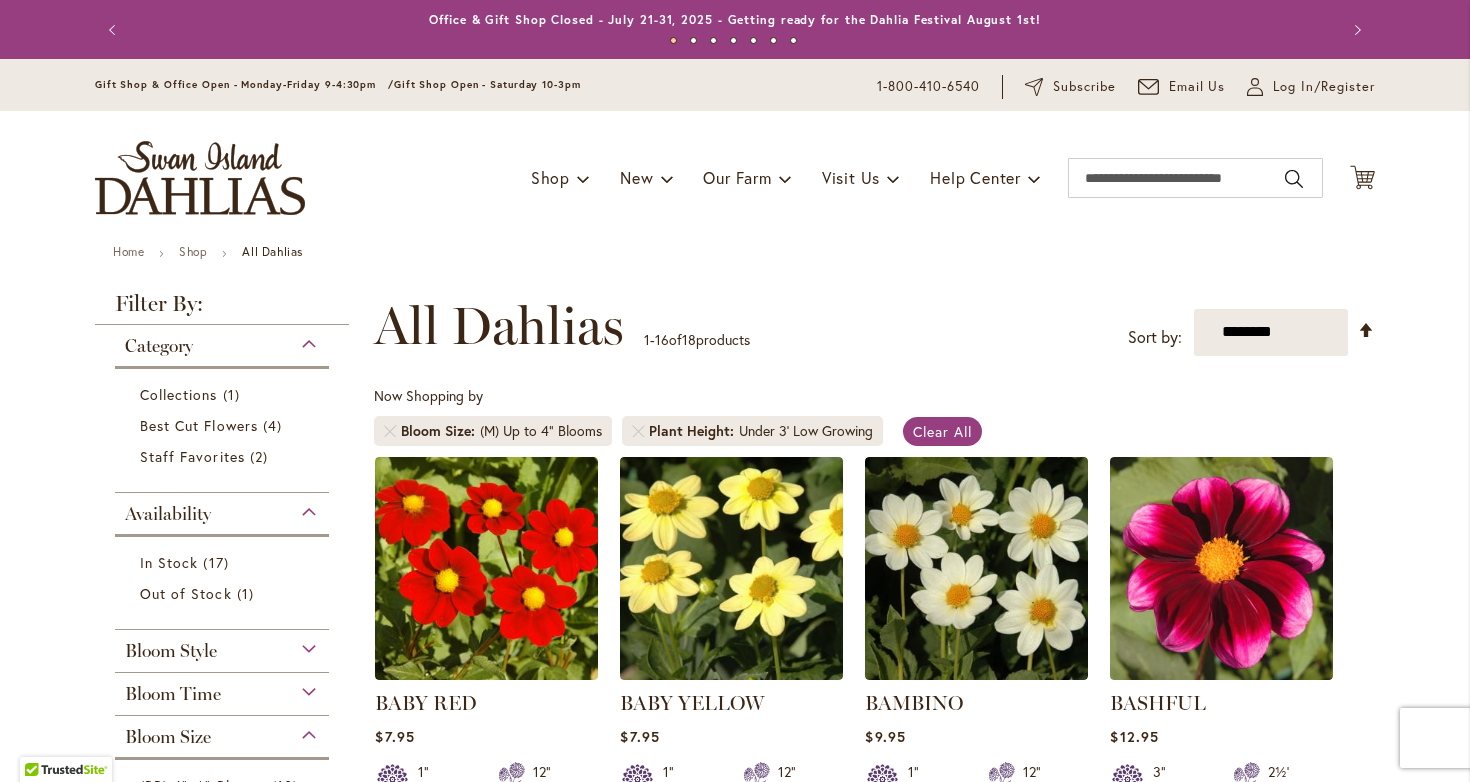 scroll, scrollTop: 0, scrollLeft: 0, axis: both 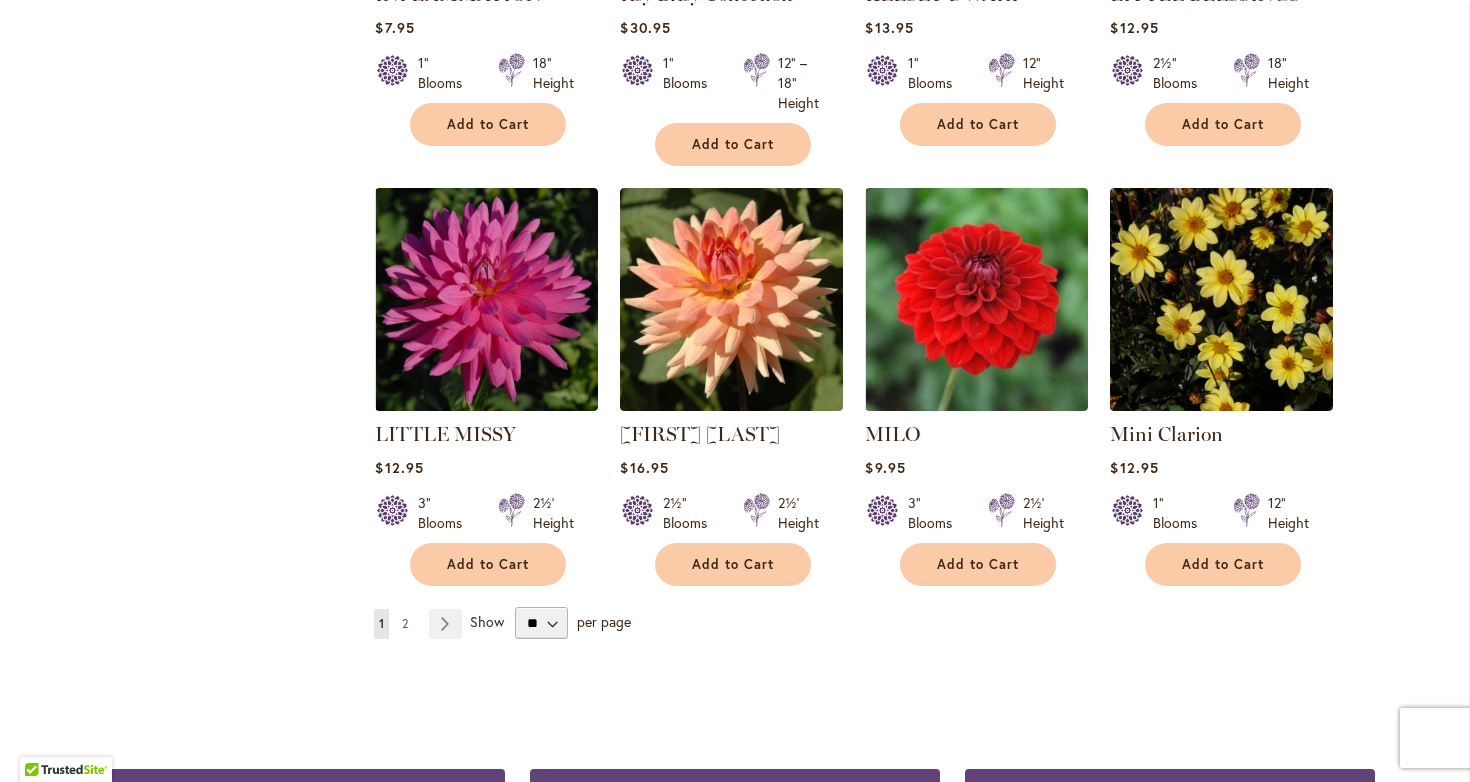 click on "2" at bounding box center [405, 623] 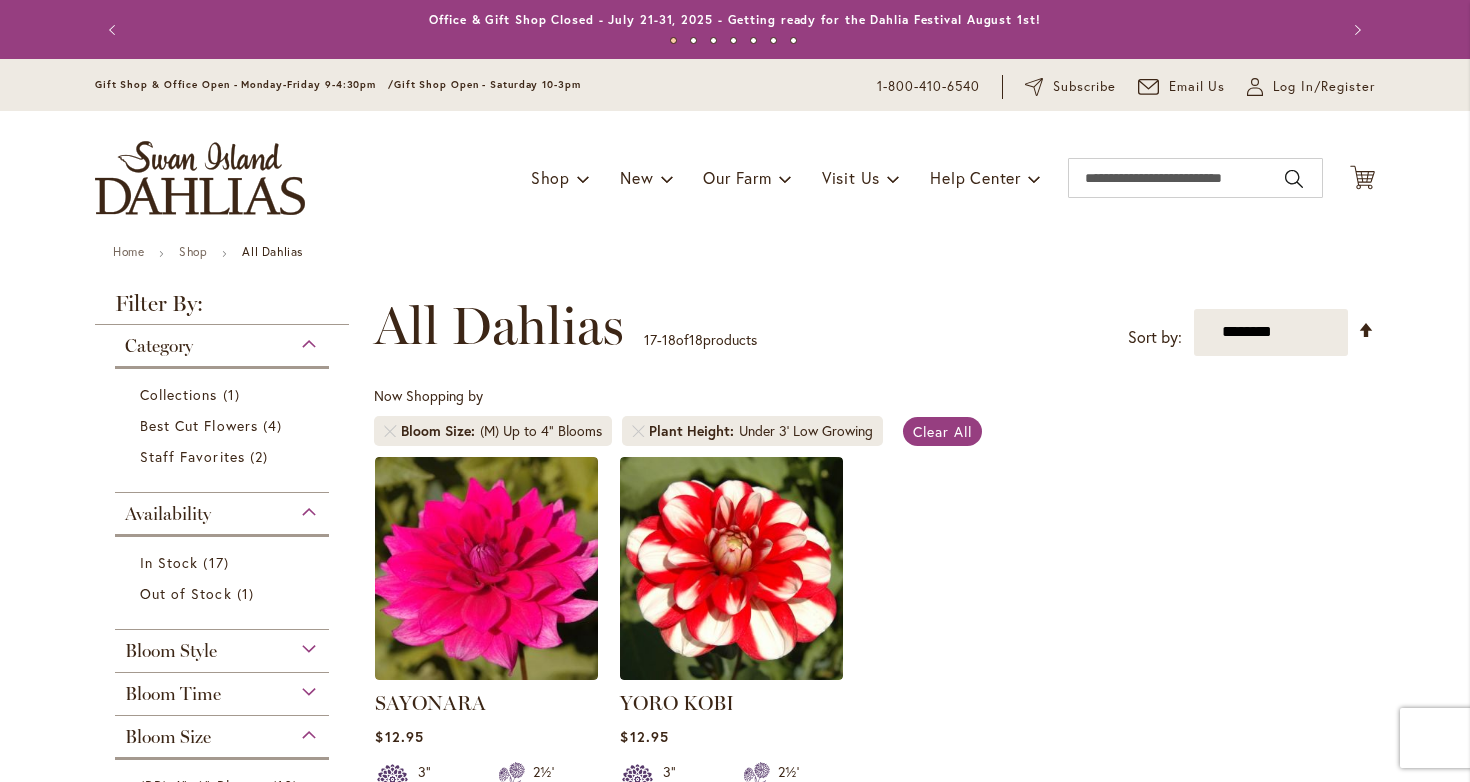 scroll, scrollTop: 0, scrollLeft: 0, axis: both 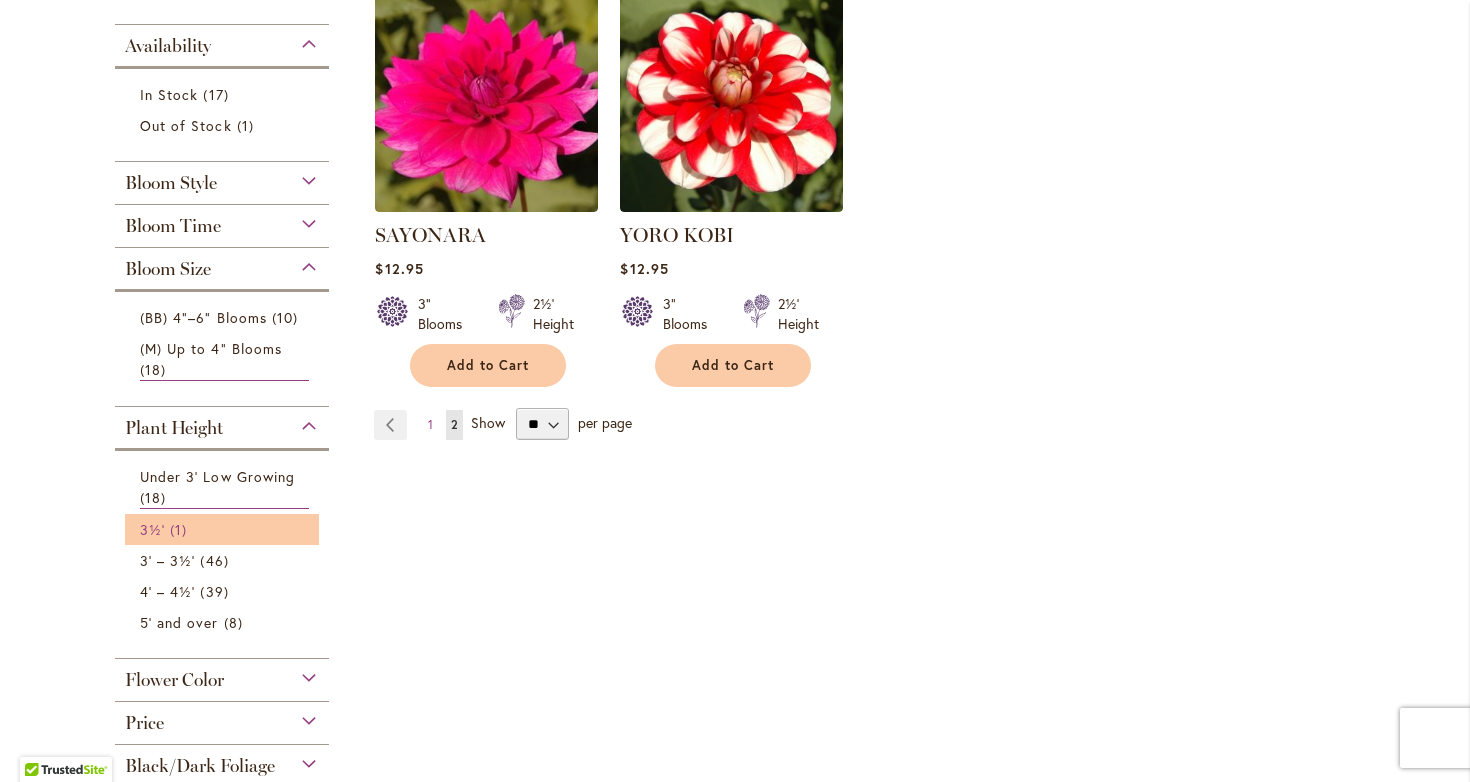 click on "3½'" at bounding box center (152, 529) 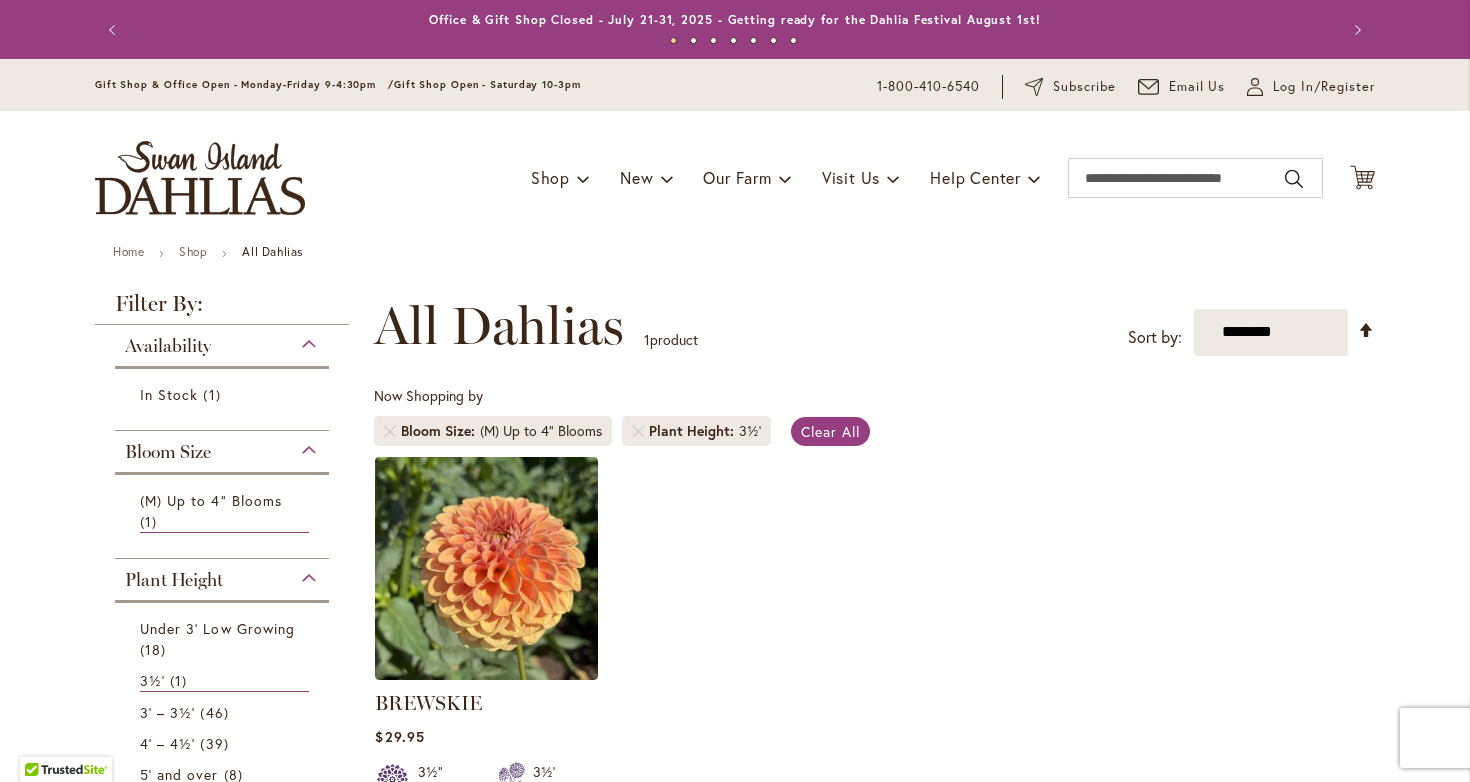 scroll, scrollTop: 0, scrollLeft: 0, axis: both 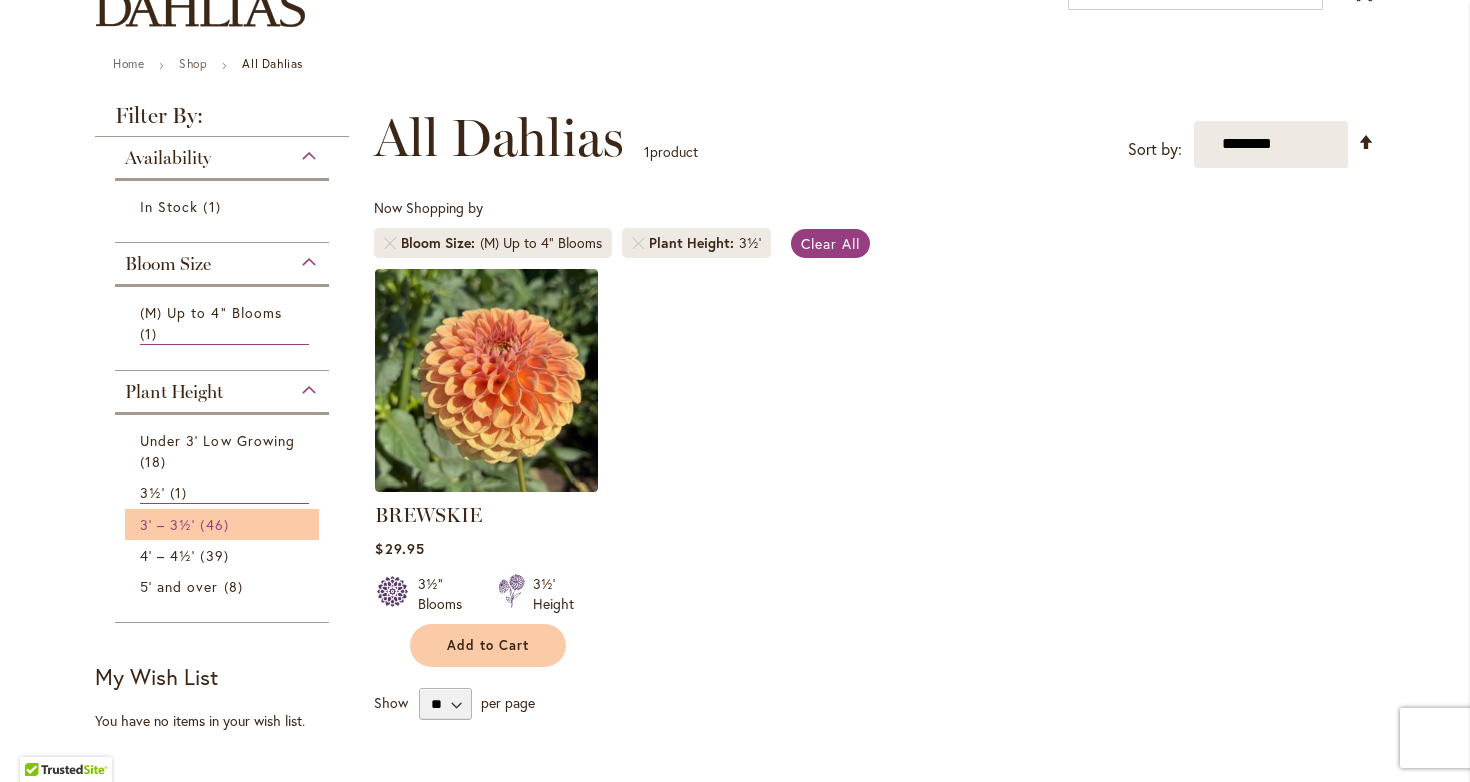 click on "3' – 3½'" at bounding box center (167, 524) 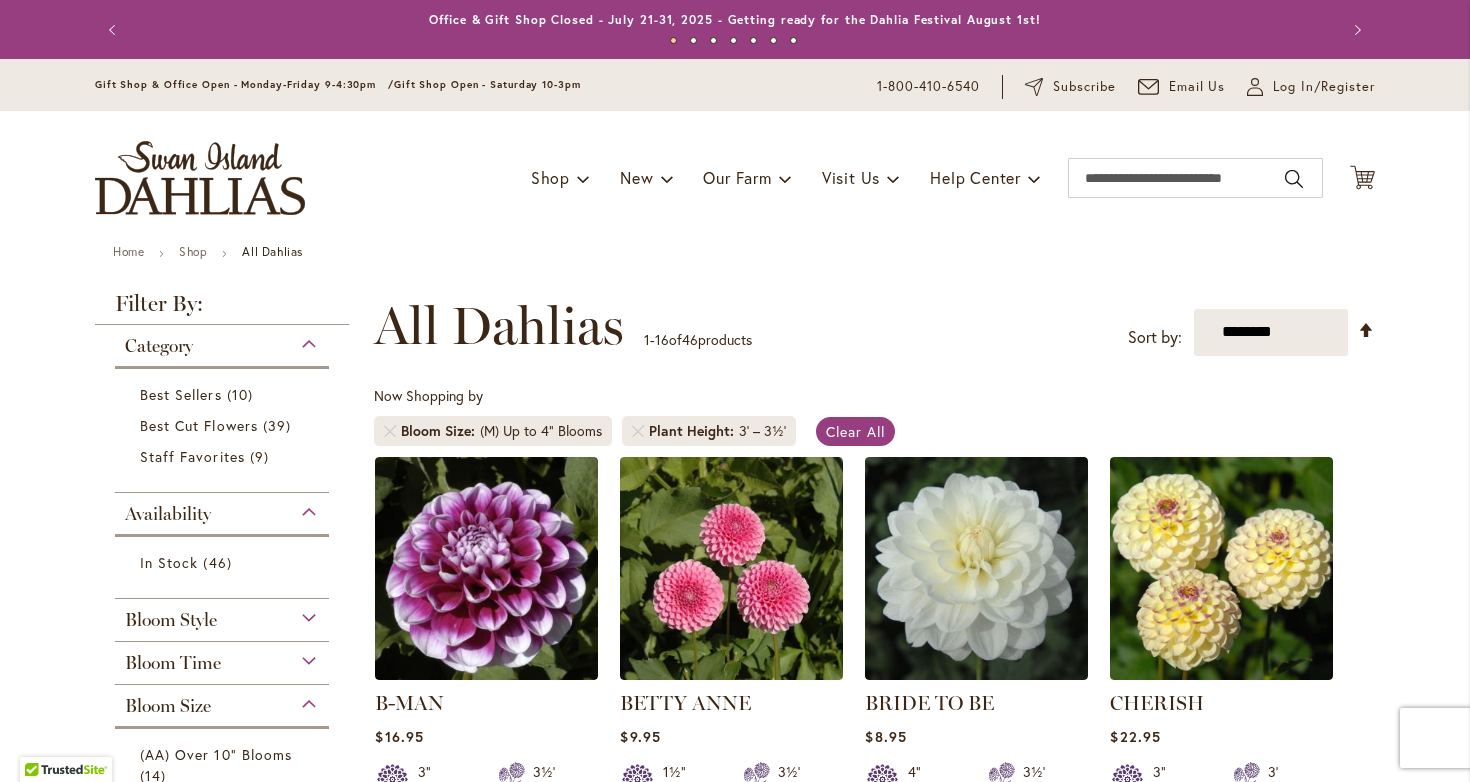 scroll, scrollTop: 0, scrollLeft: 0, axis: both 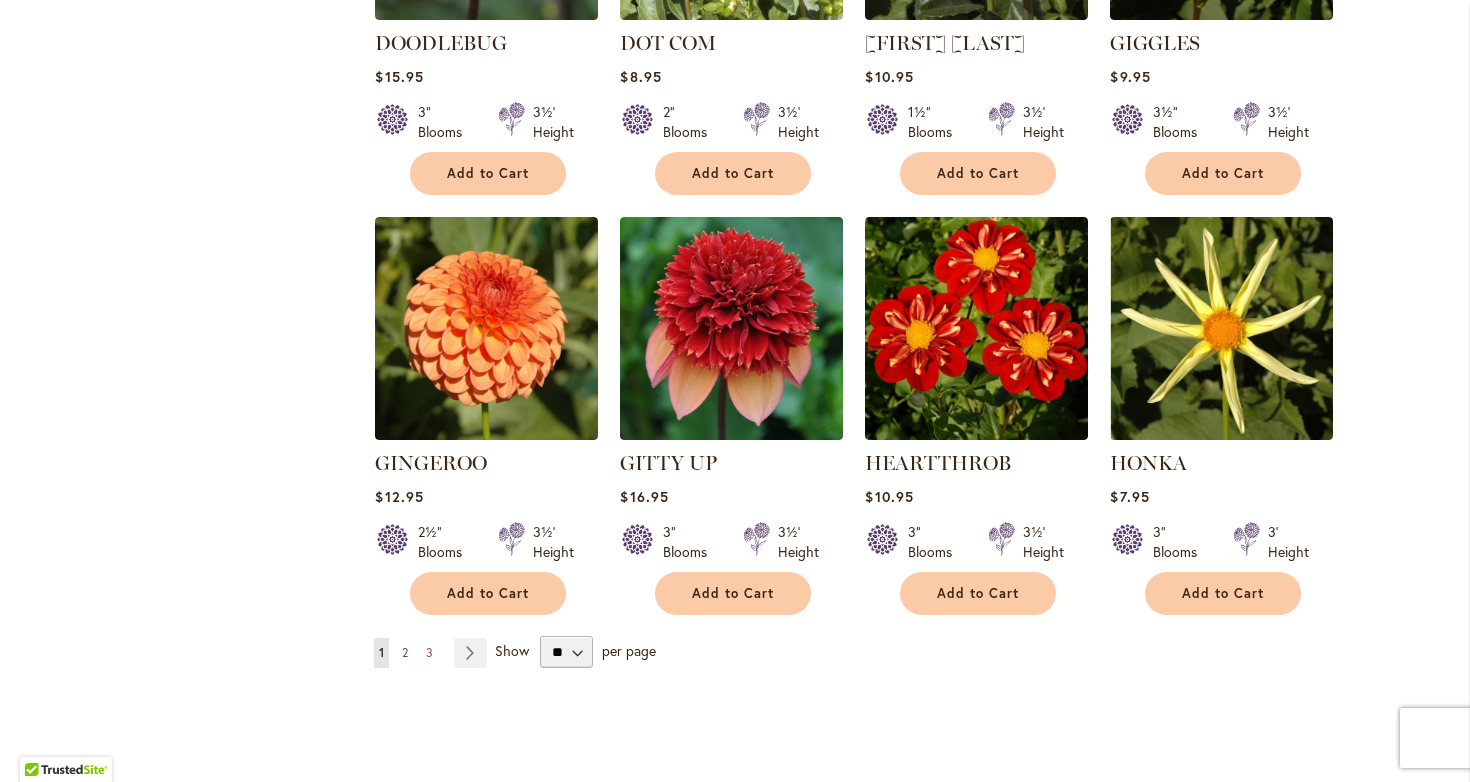 click on "2" at bounding box center (405, 652) 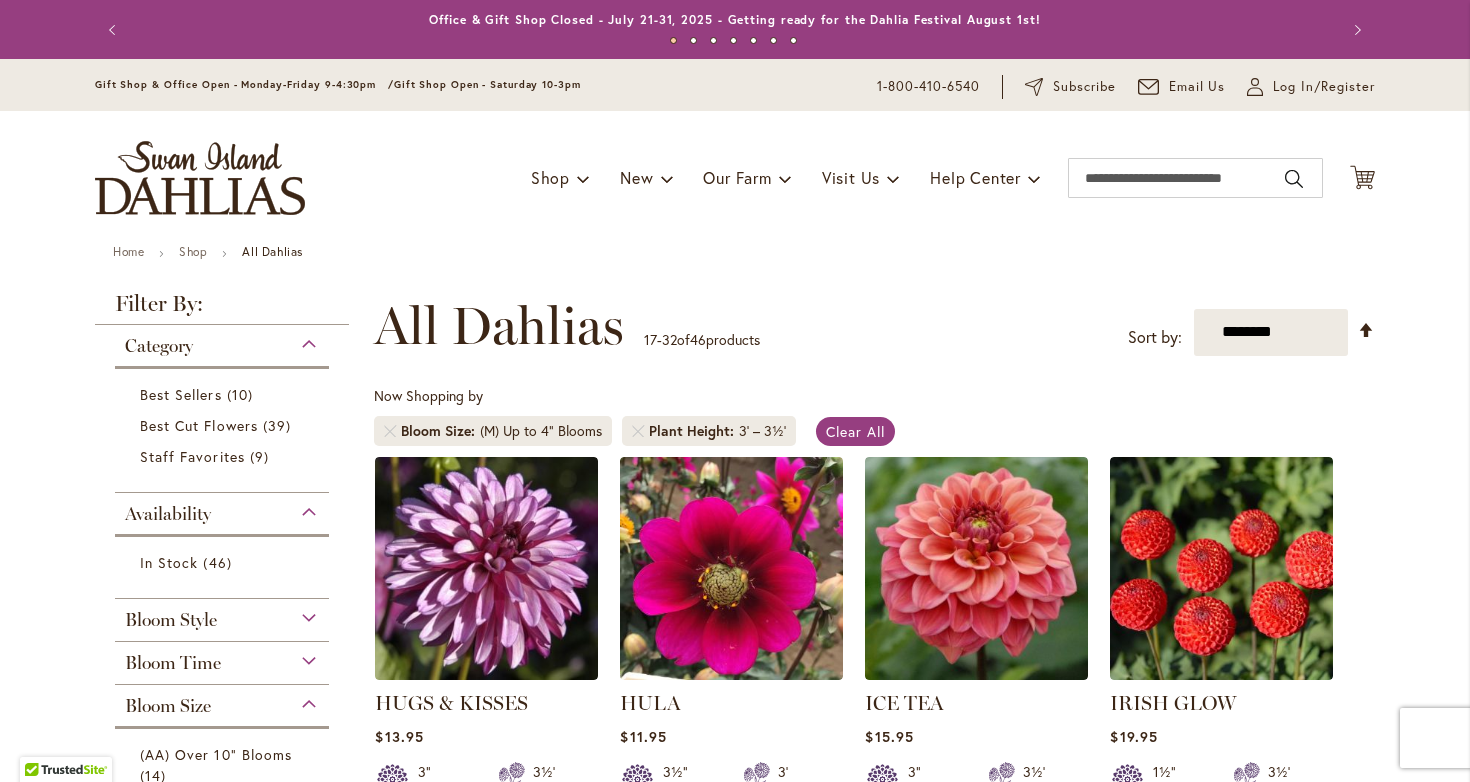 scroll, scrollTop: 0, scrollLeft: 0, axis: both 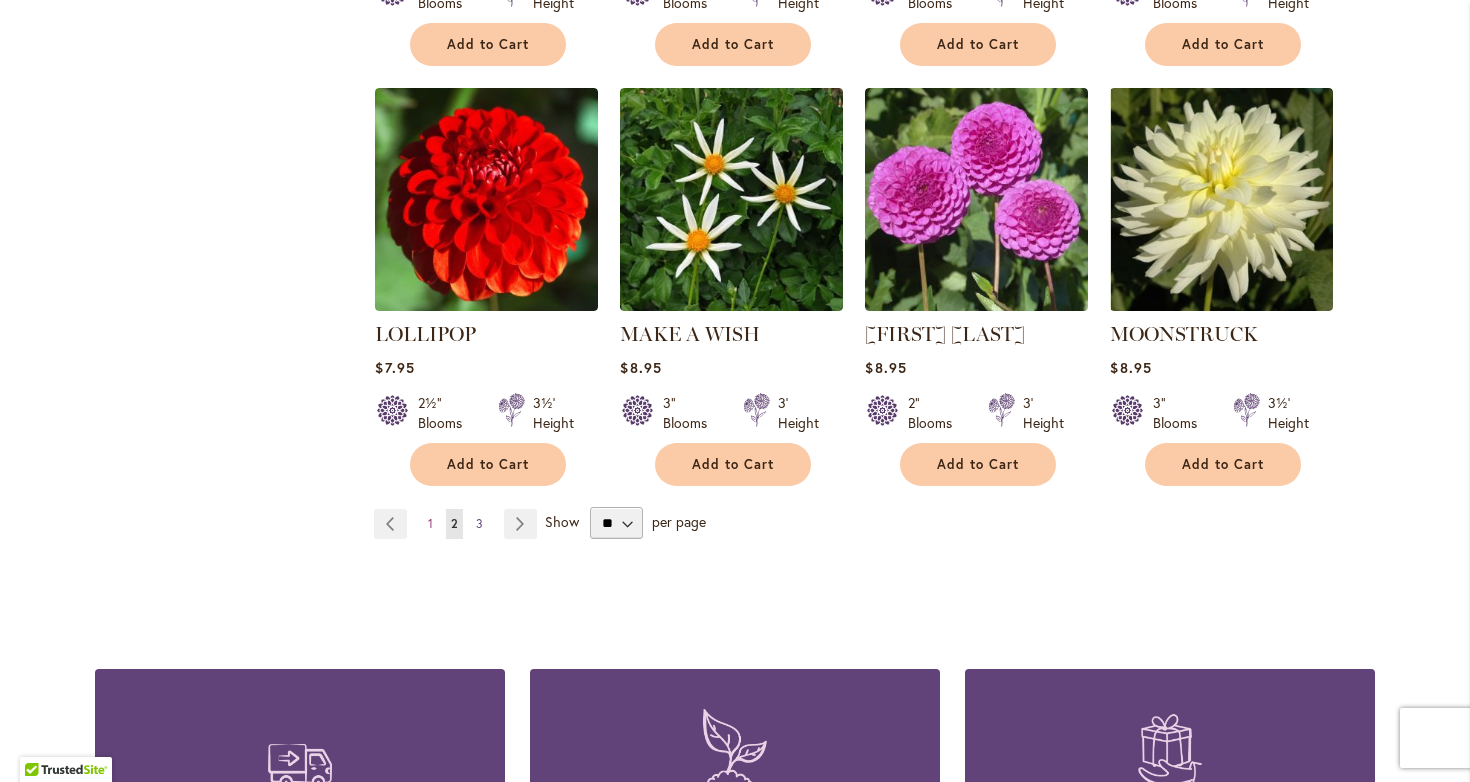 click on "3" at bounding box center [479, 523] 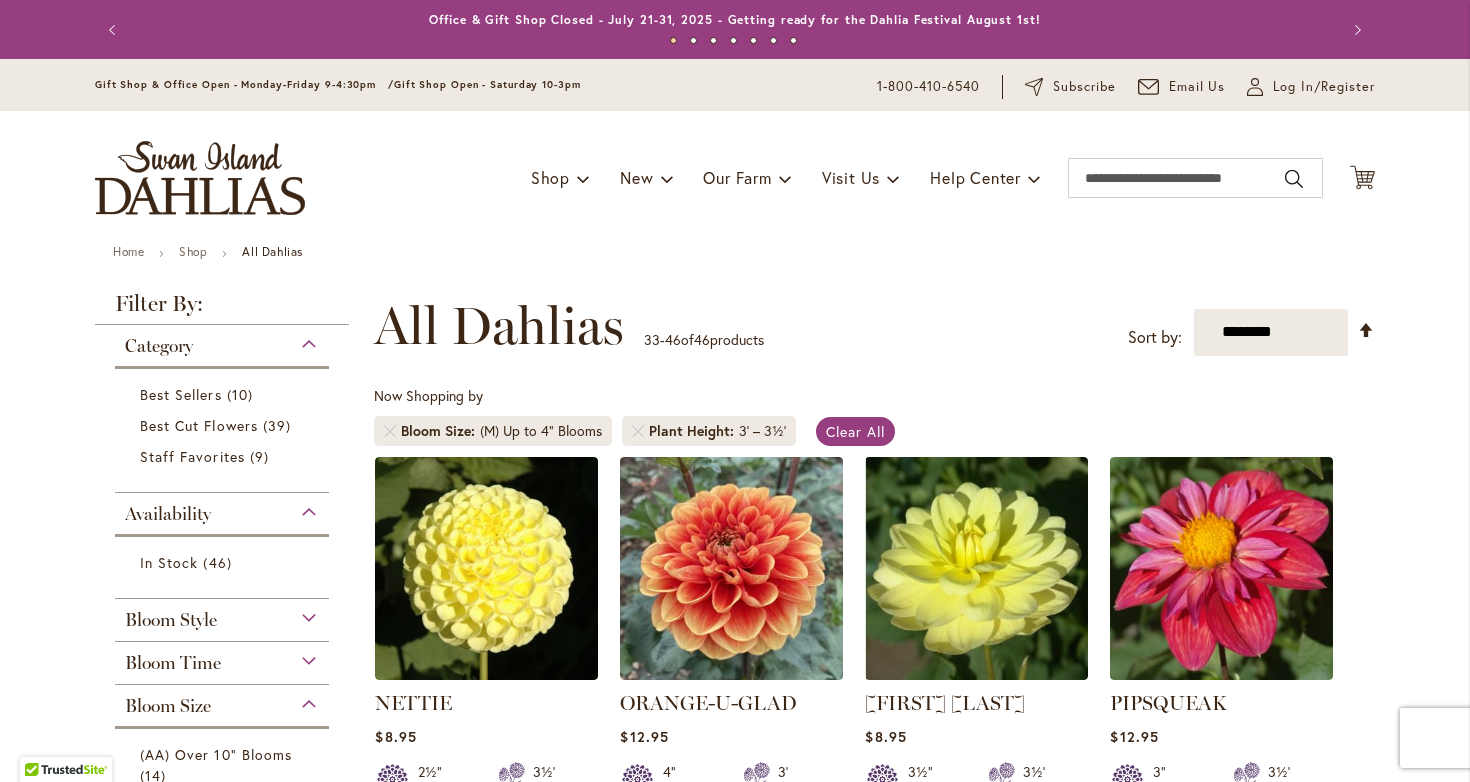 scroll, scrollTop: 0, scrollLeft: 0, axis: both 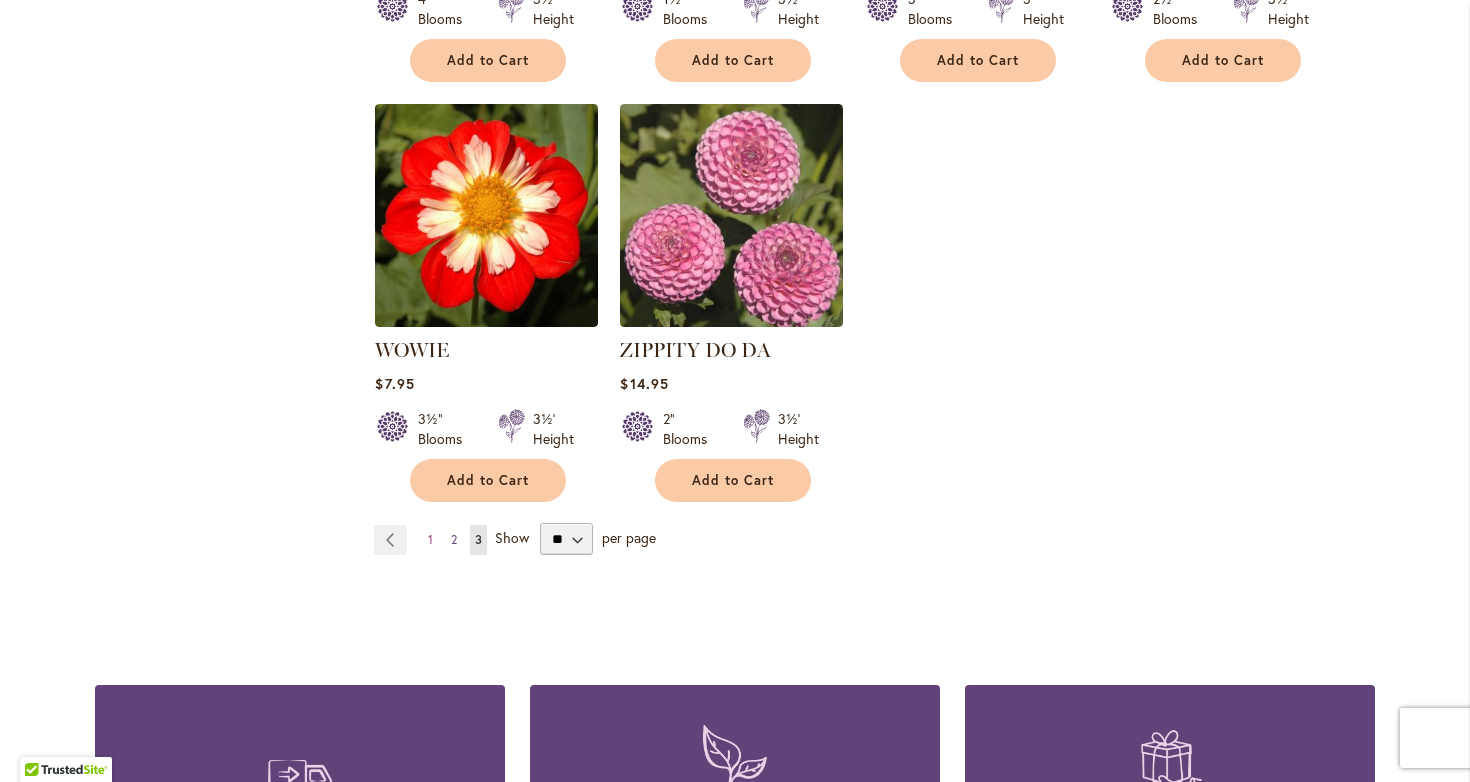 click on "2" at bounding box center [454, 539] 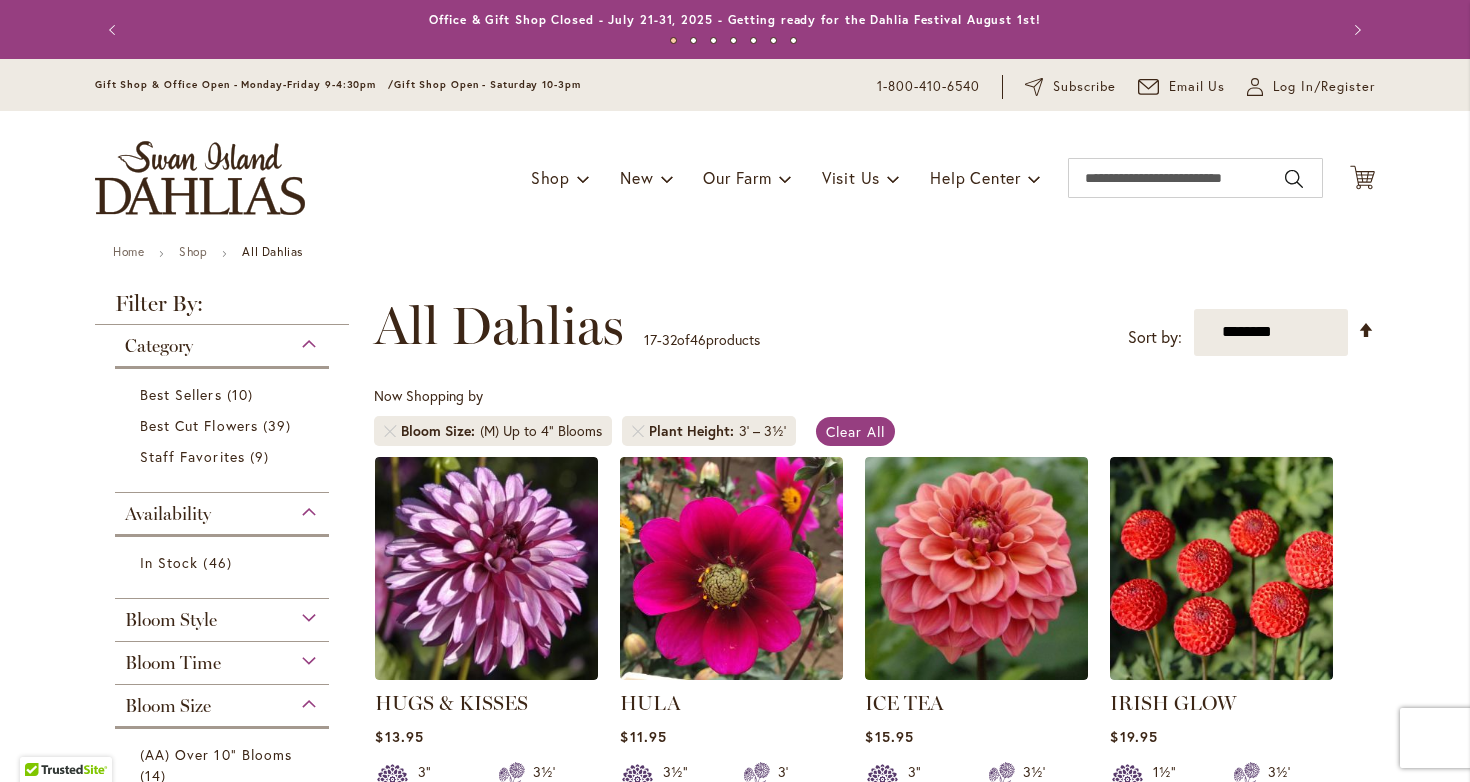scroll, scrollTop: 0, scrollLeft: 0, axis: both 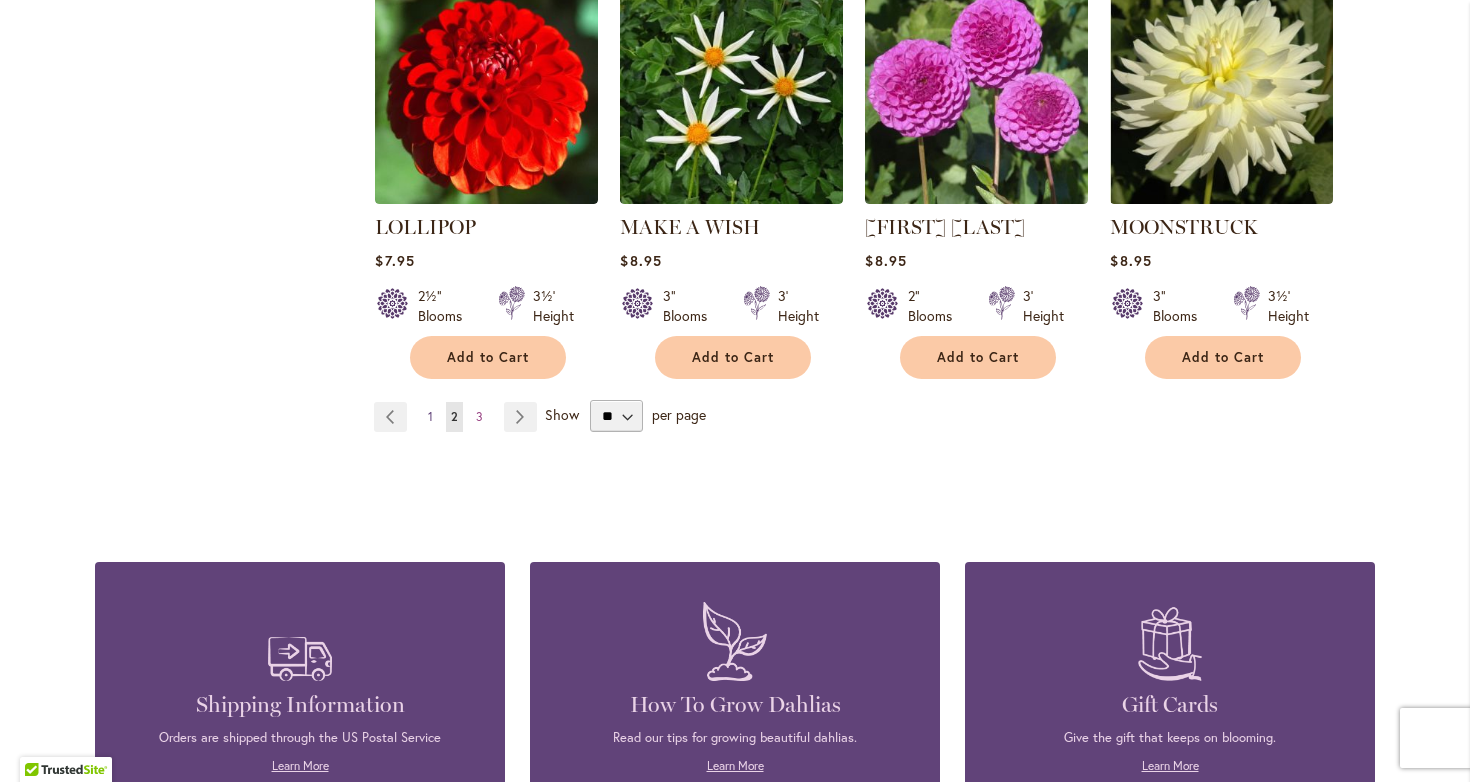 click on "1" at bounding box center [430, 416] 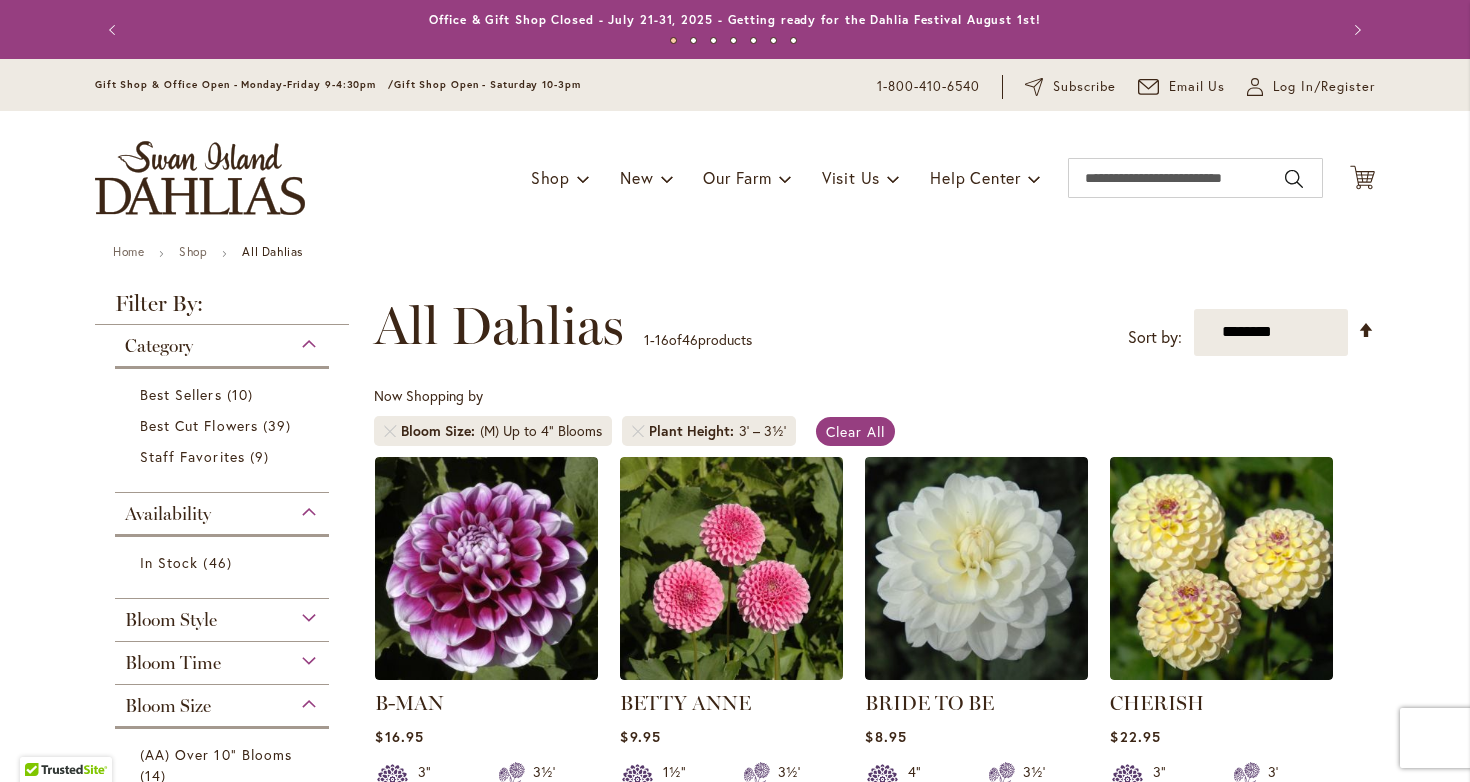 scroll, scrollTop: 0, scrollLeft: 0, axis: both 